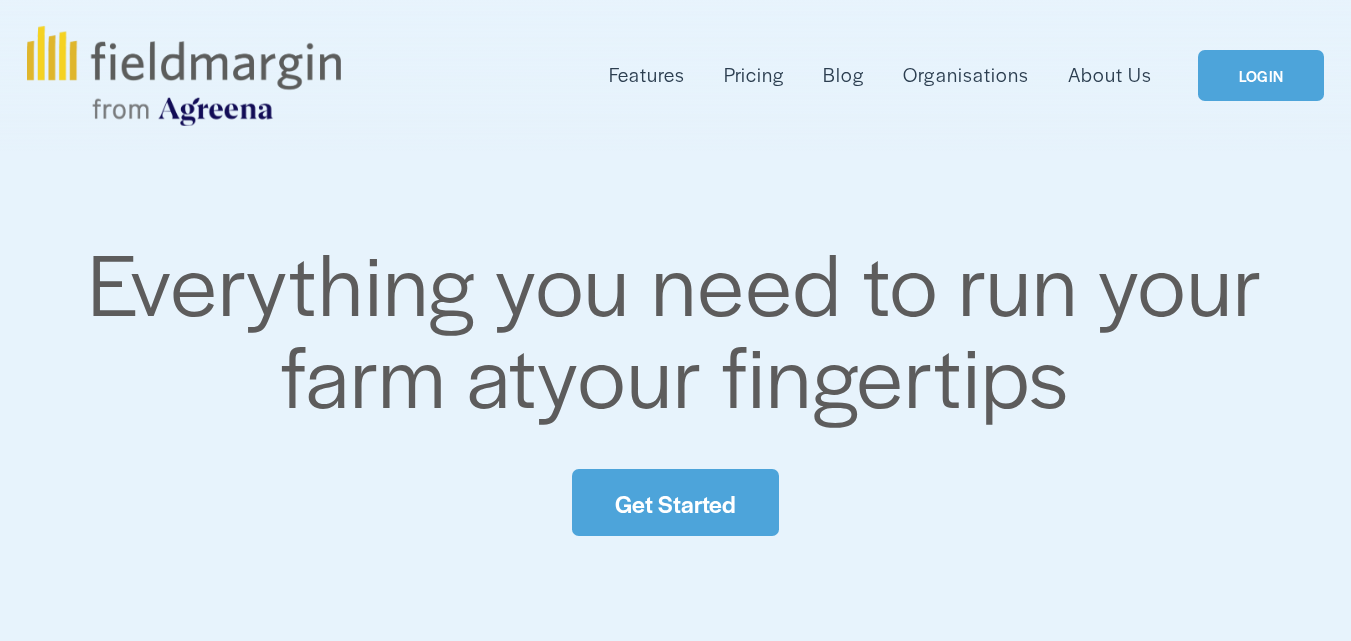scroll, scrollTop: 0, scrollLeft: 0, axis: both 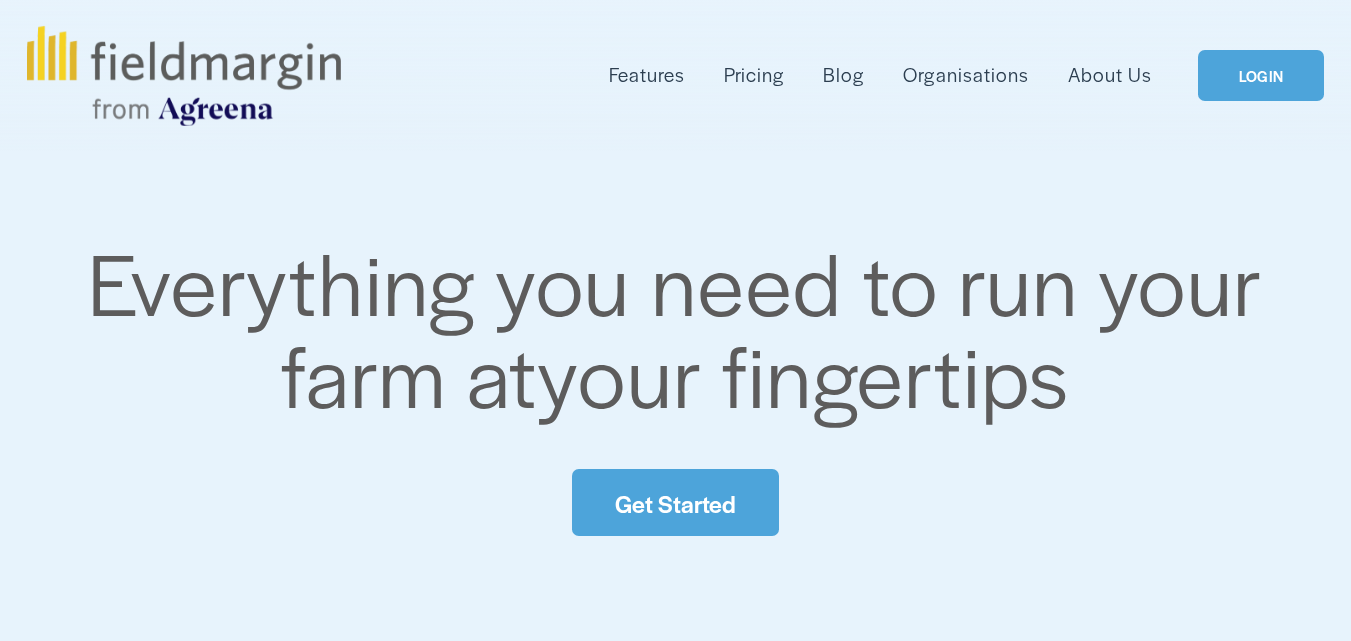 click on "LOGIN" at bounding box center [1261, 75] 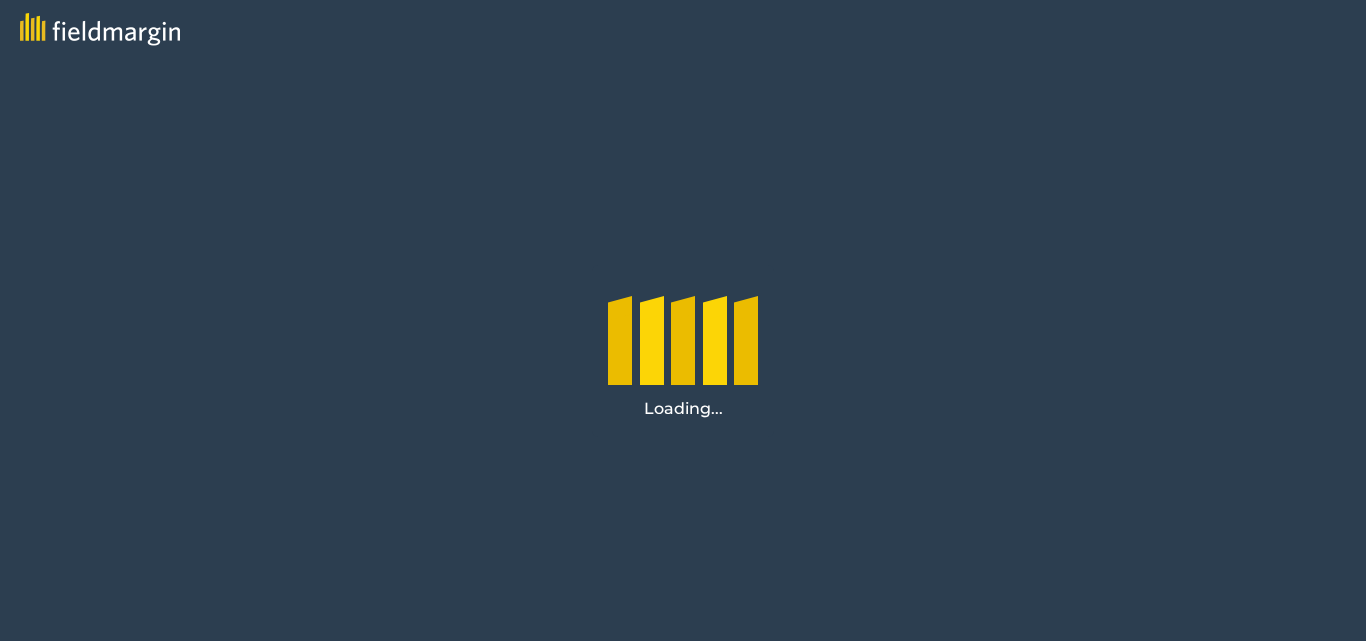 scroll, scrollTop: 0, scrollLeft: 0, axis: both 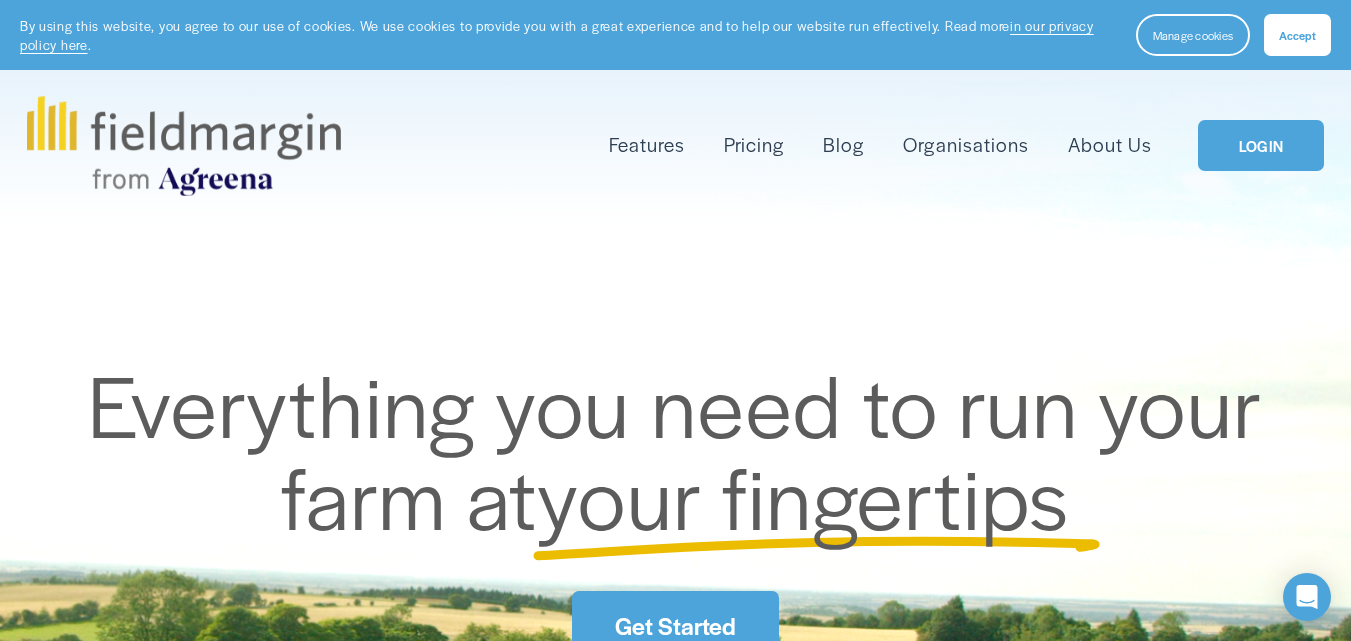 click on "LOGIN" at bounding box center (1261, 145) 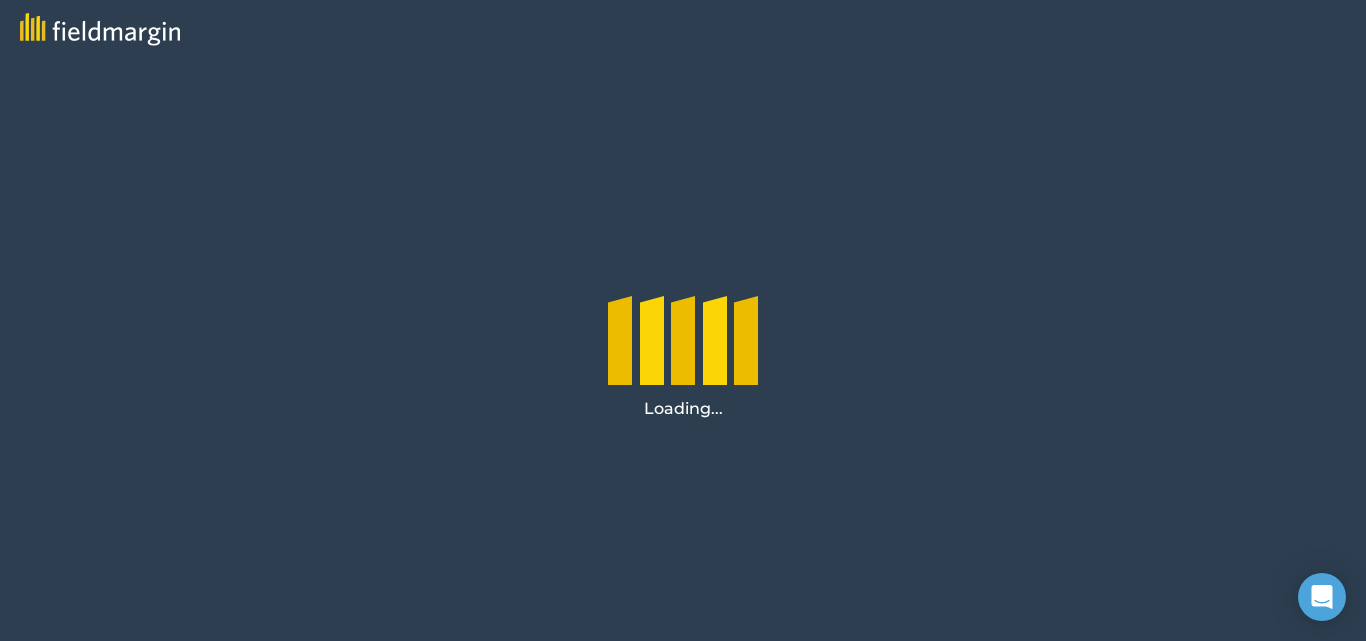 scroll, scrollTop: 0, scrollLeft: 0, axis: both 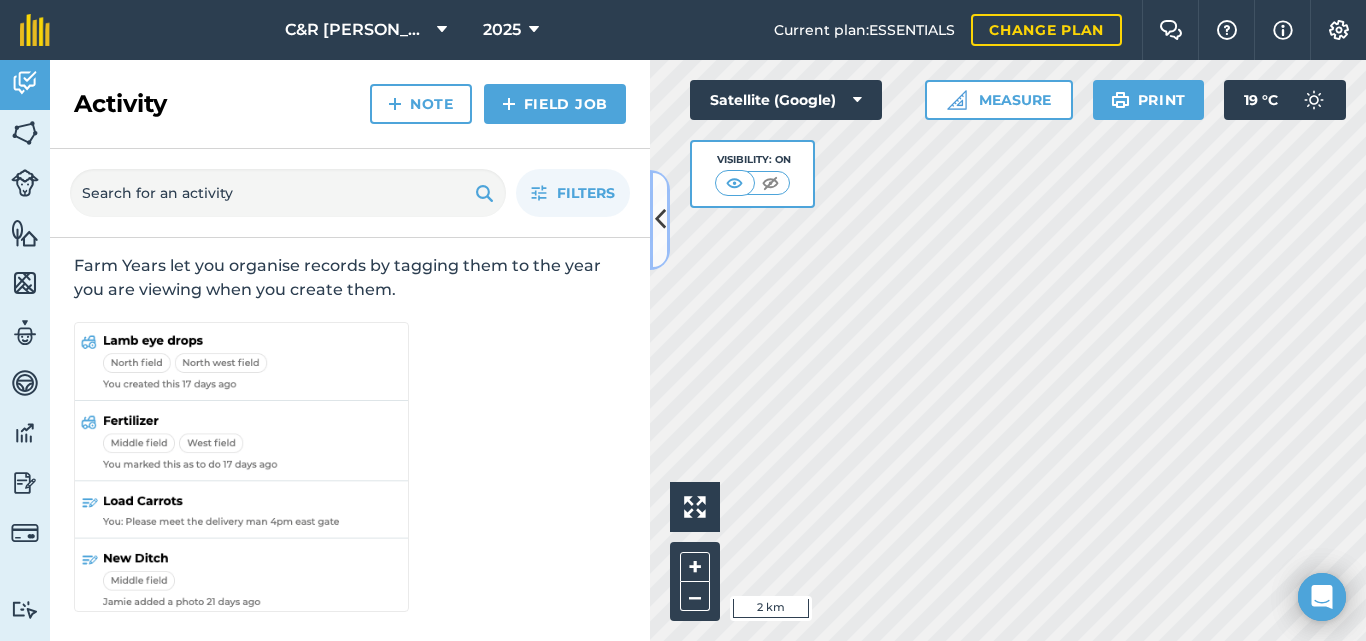 click at bounding box center [660, 220] 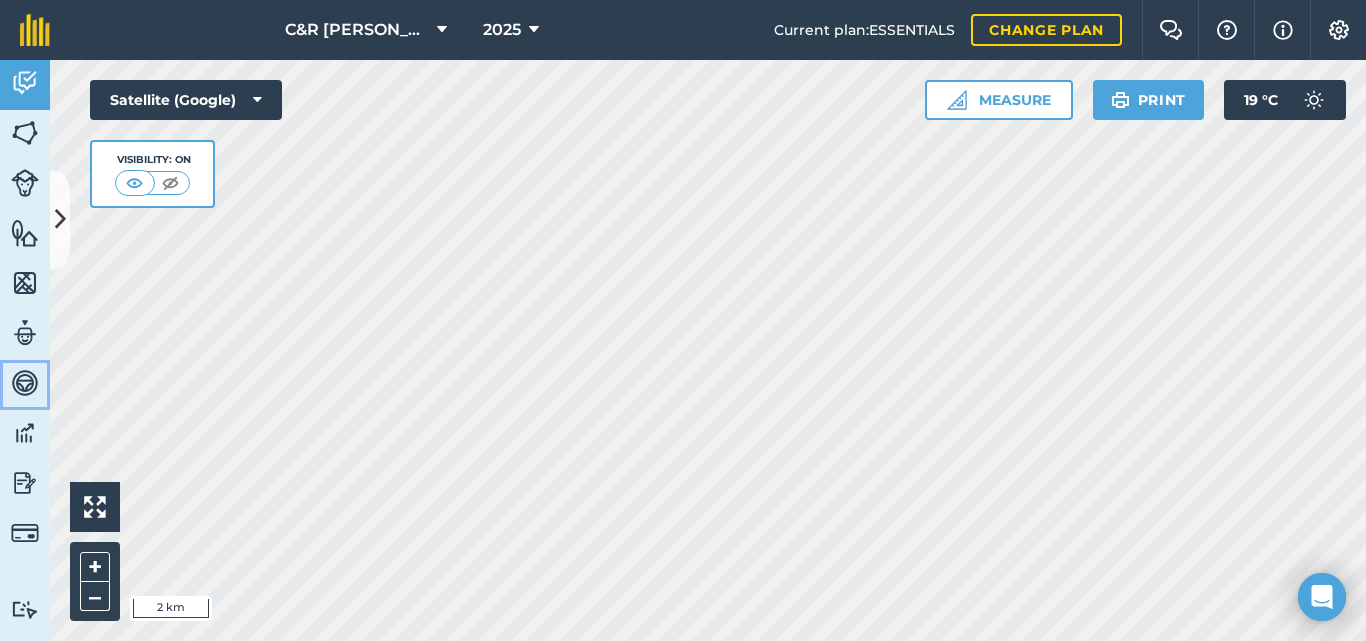 click at bounding box center [25, 383] 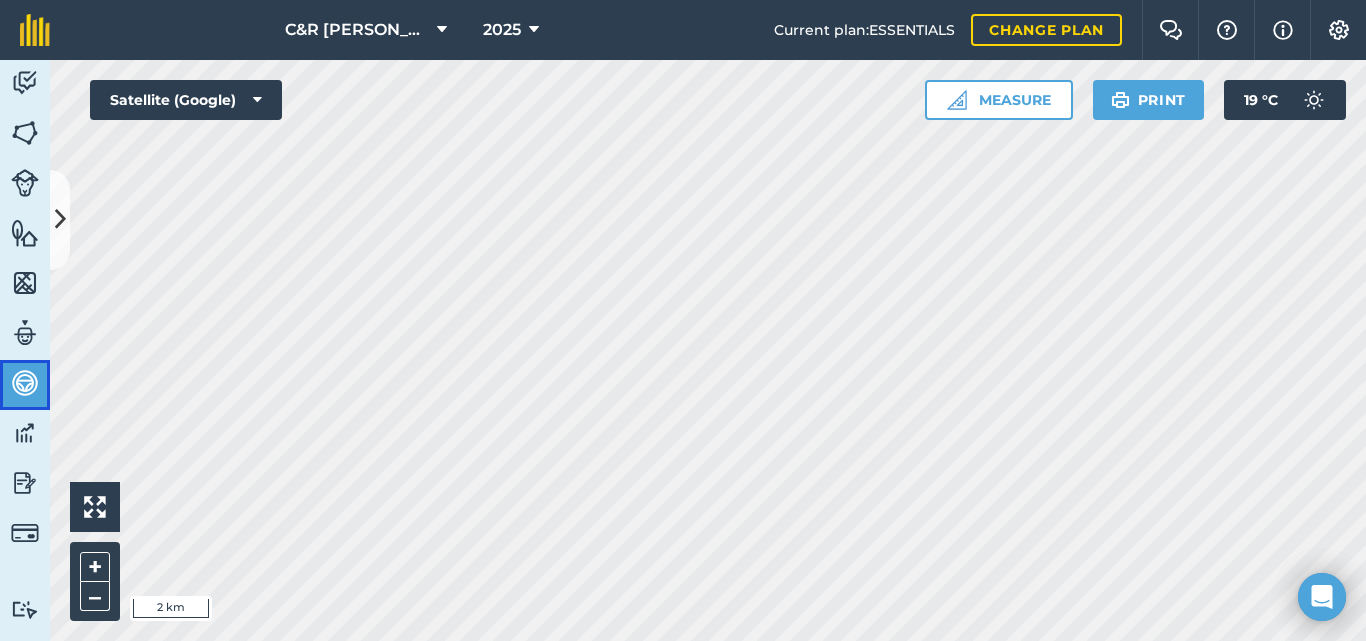 click at bounding box center (25, 383) 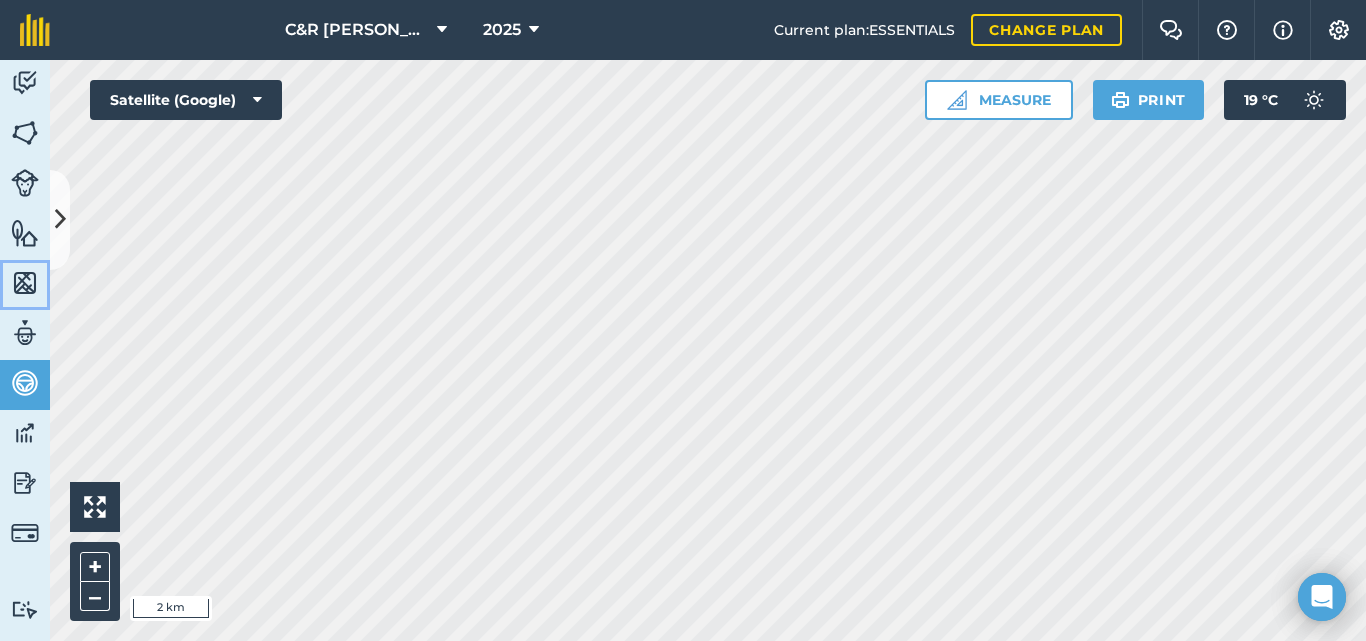 click at bounding box center [25, 283] 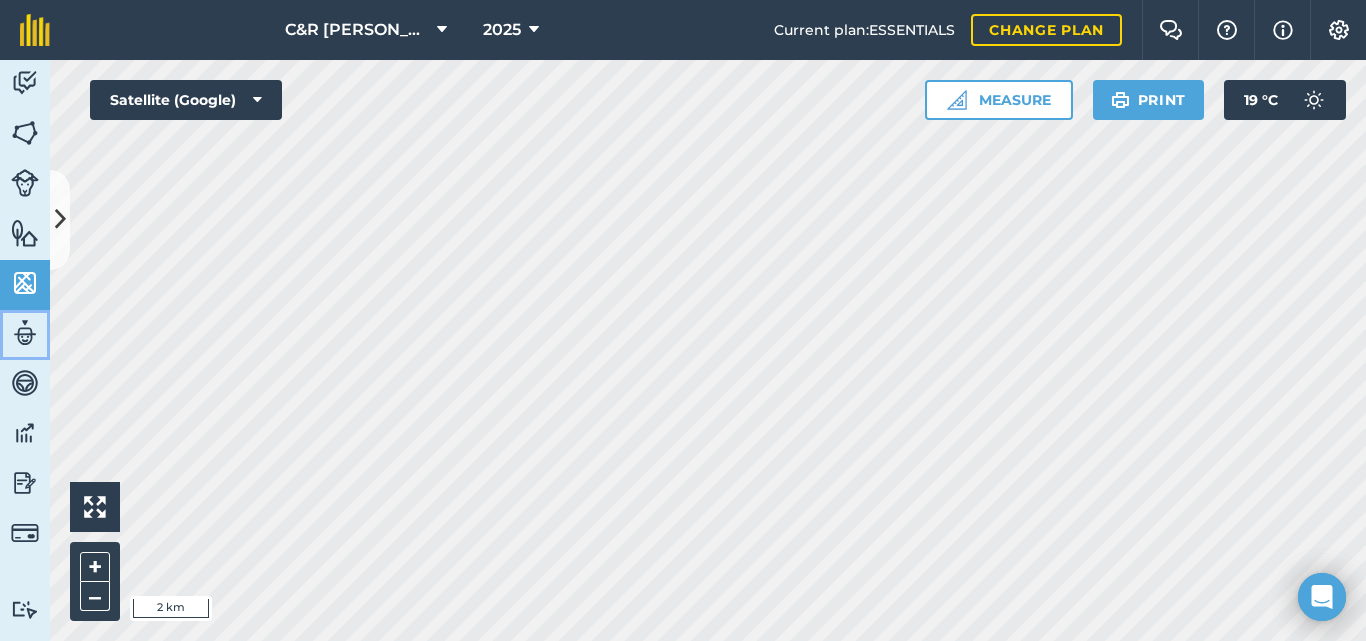 click at bounding box center [25, 333] 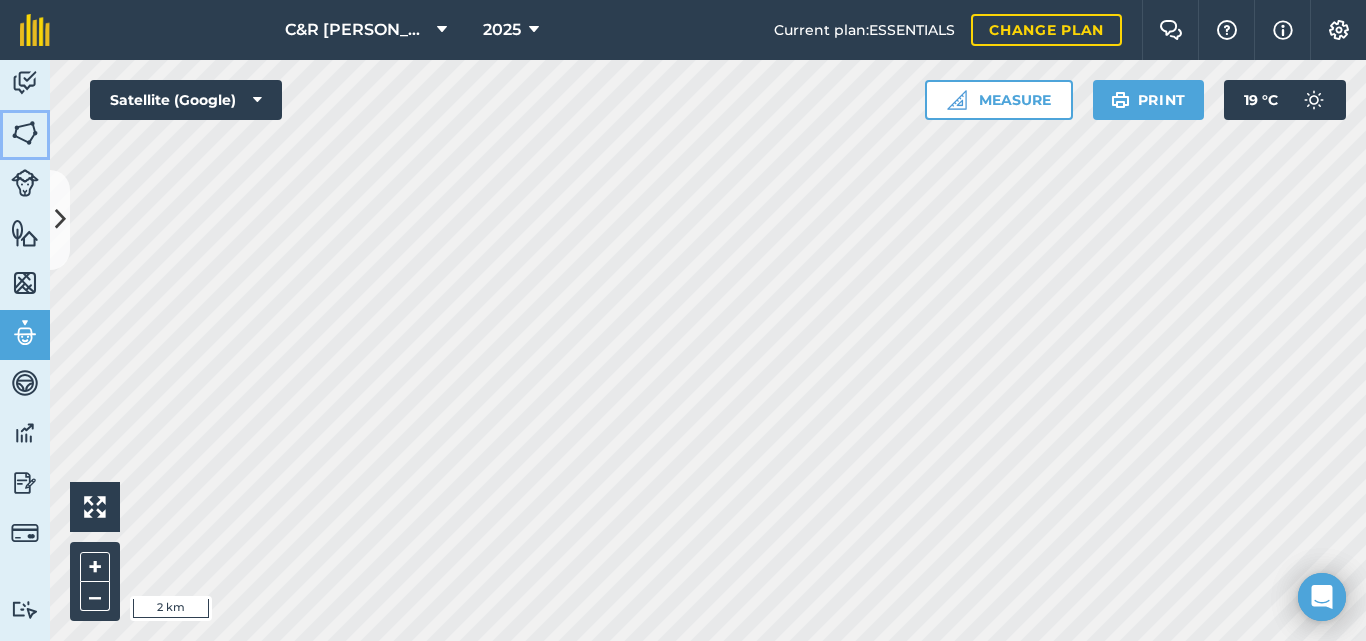click at bounding box center [25, 133] 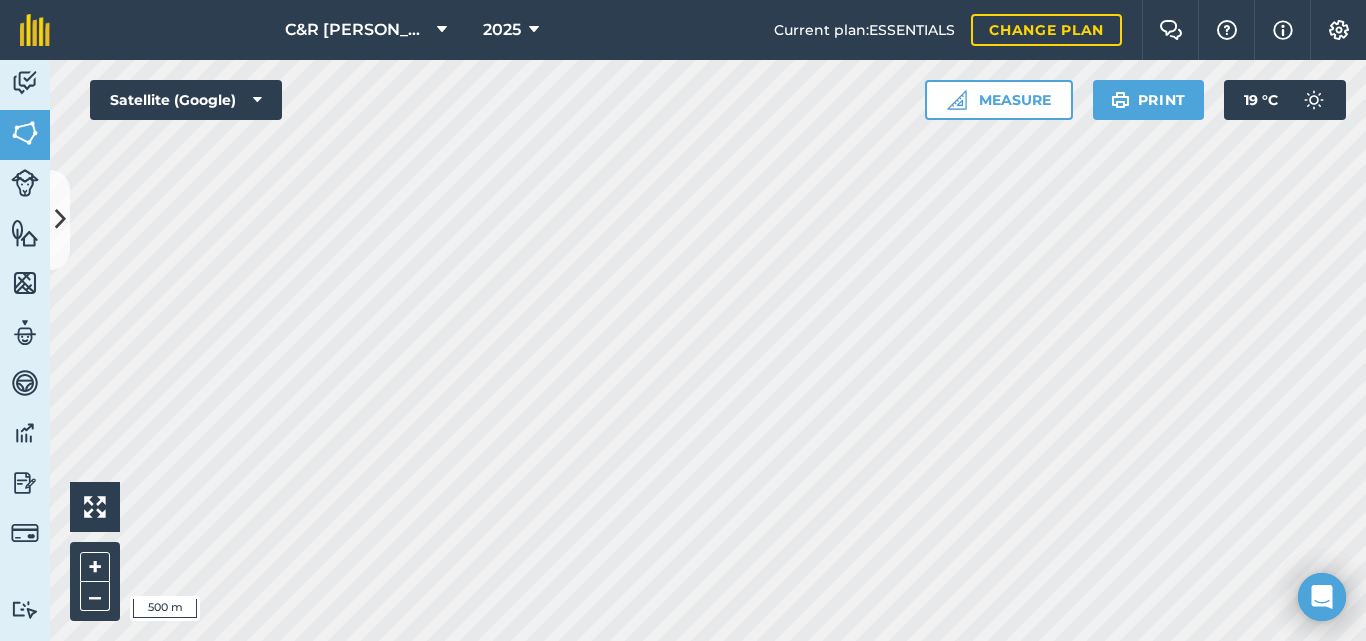 click on "C&R Coetzee 2025 Current plan :  ESSENTIALS   Change plan Farm Chat Help Info Settings C&R Coetzee  -  2025 Printed on  01/07/2025 Field usages No usage set CORN GROUNDNUT/PEANUTS LIMES POTATOES TOBACCO Feature types Trees Water Activity Fields Livestock Features Maps Team Vehicles Data Reporting Billing Tutorials Tutorials Fields   Add   Set usage Visibility: On Total area :  227.1   Ha Edit fields By usages, Filters (1) No usage set 227.1   Ha 4 wiel 18.85   Ha Chris borman 13.55   Ha Chris bornman  13.32   Ha Hanover 13.58   Ha HANOVER 13.19   Ha Irak 1 16.56   Ha Irak2 15.95   Ha N01 14.73   Ha No1 15.8   Ha No2 11.05   Ha Stesteyn 15.89   Ha Suurlemoen 10.36   Ha Suurlemoen klein 11.11   Ha Tabak 5.476   Ha Tabak 7.761   Ha Tabak nuwe 3.621   Ha Talbert 13.36   Ha Zimatic 12.95   Ha Hello i 500 m + – Satellite (Google) Measure Print 19   ° C" at bounding box center (683, 320) 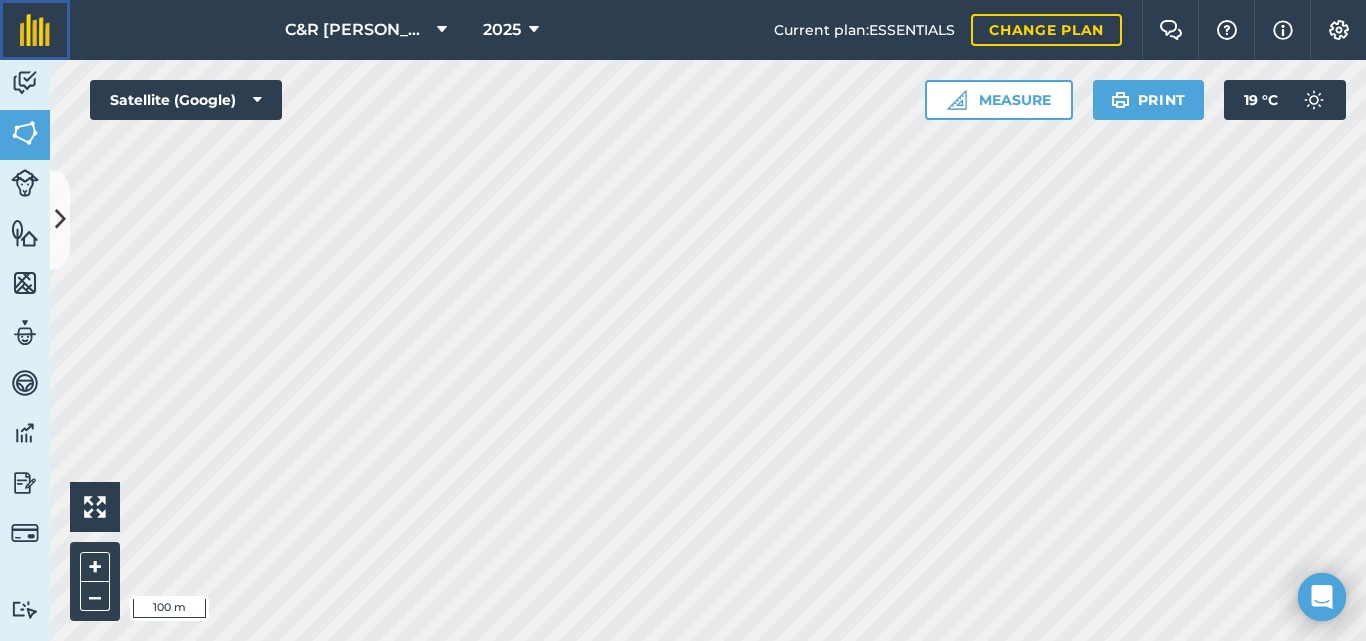 click at bounding box center (35, 30) 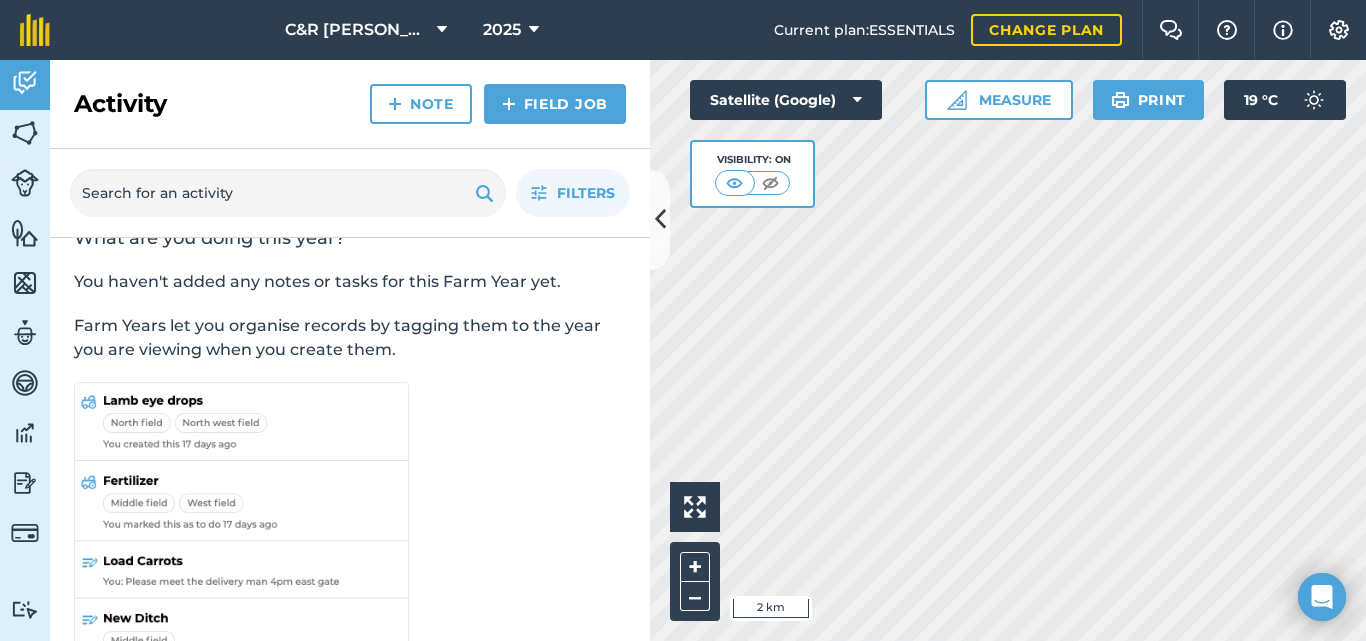scroll, scrollTop: 96, scrollLeft: 0, axis: vertical 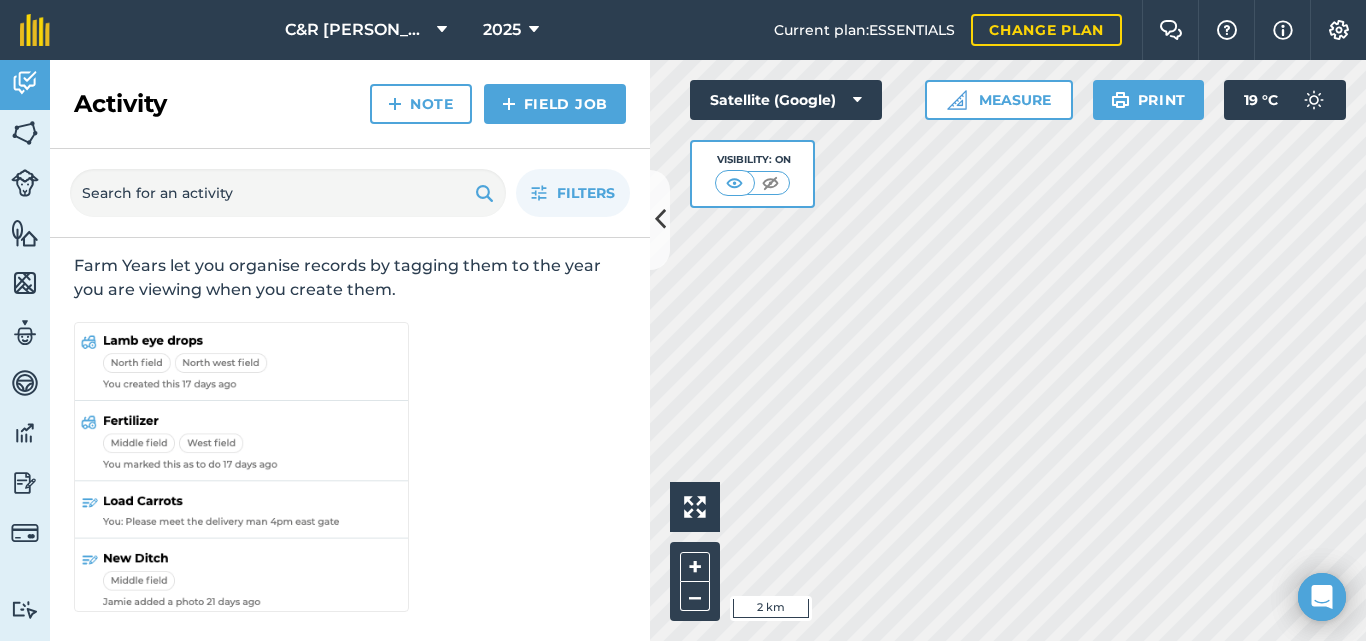 click at bounding box center (241, 469) 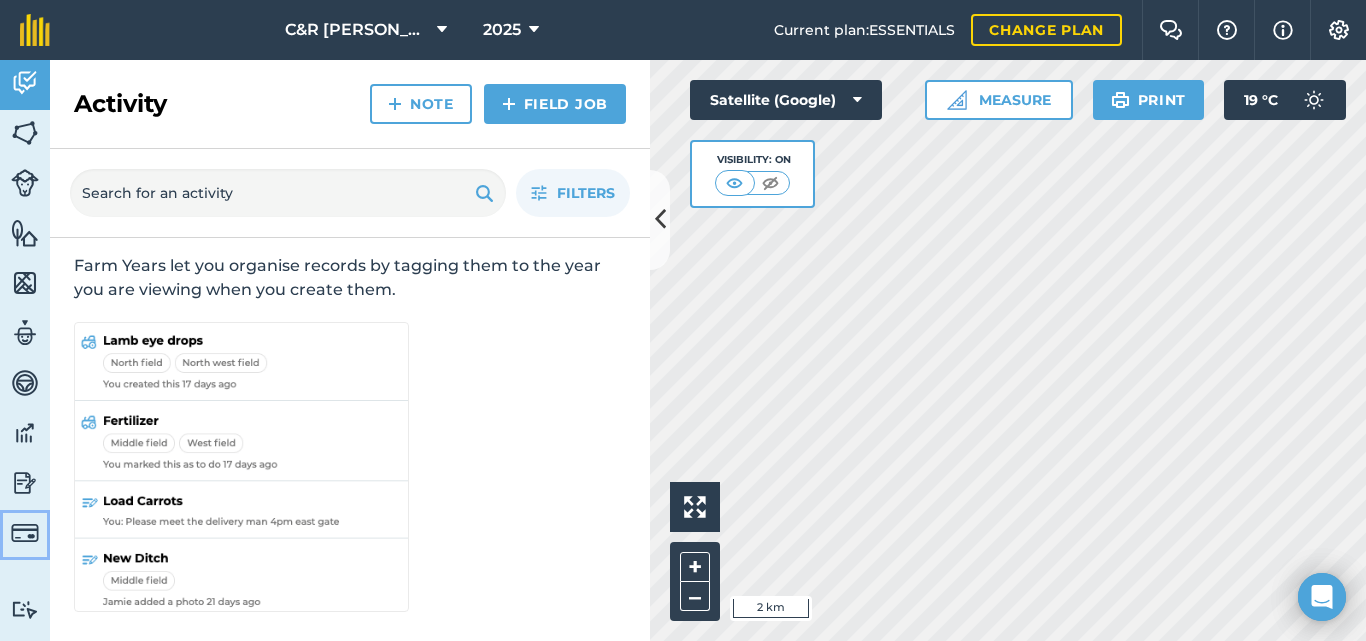 click at bounding box center (25, 533) 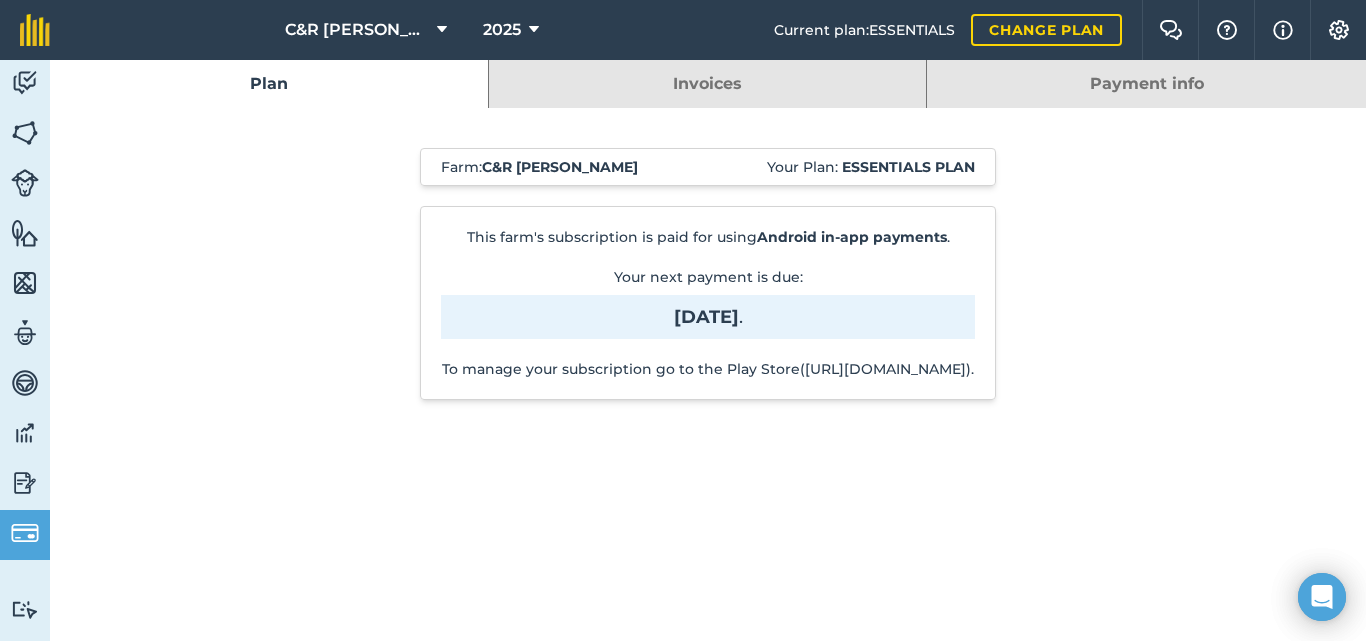 click on "Payment info" at bounding box center (1146, 84) 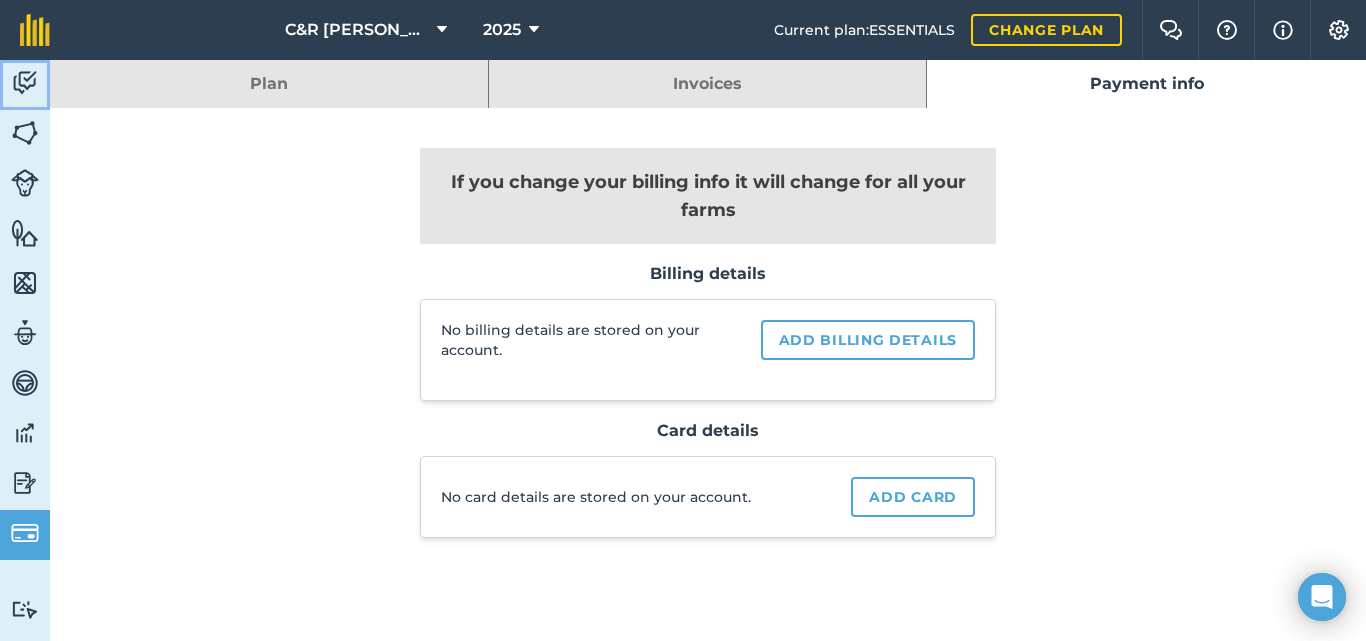 click at bounding box center (25, 83) 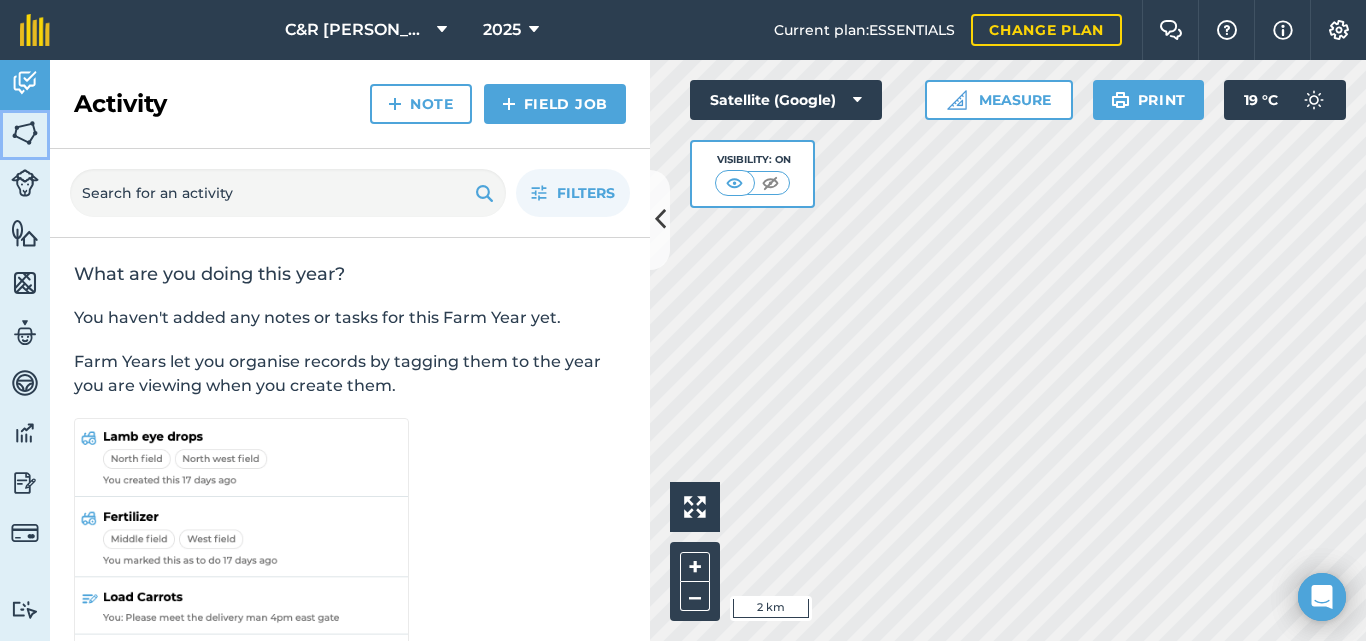 click at bounding box center (25, 133) 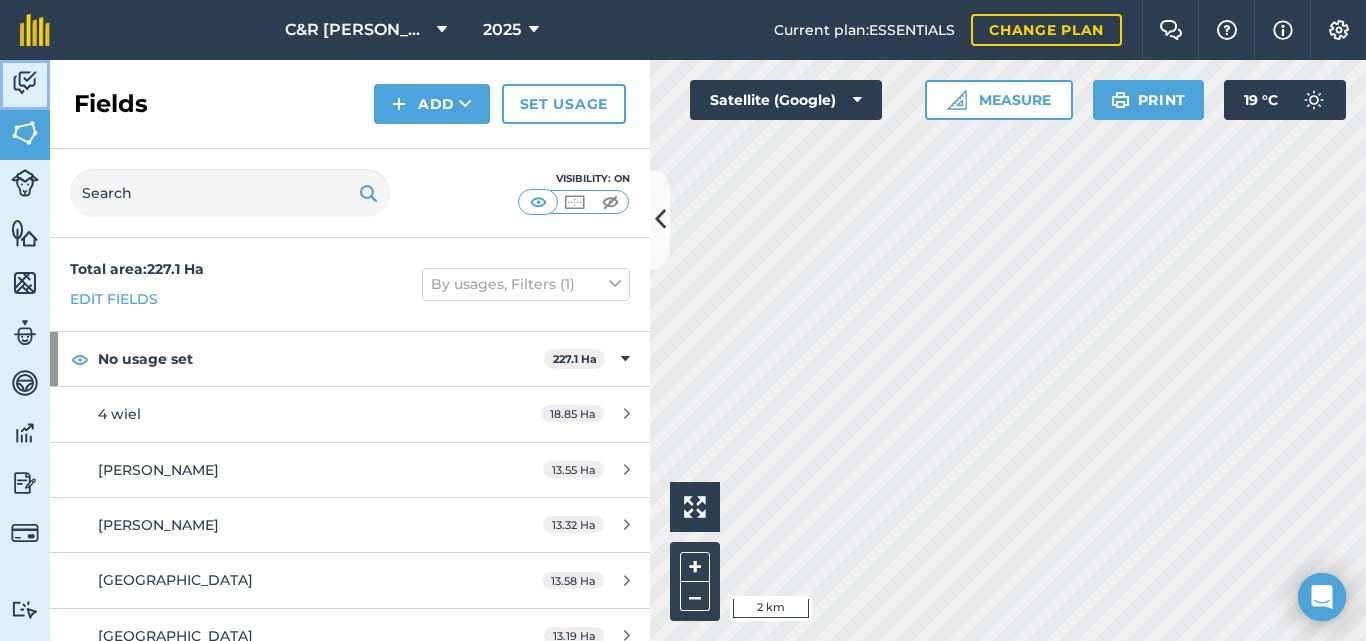 click at bounding box center [25, 83] 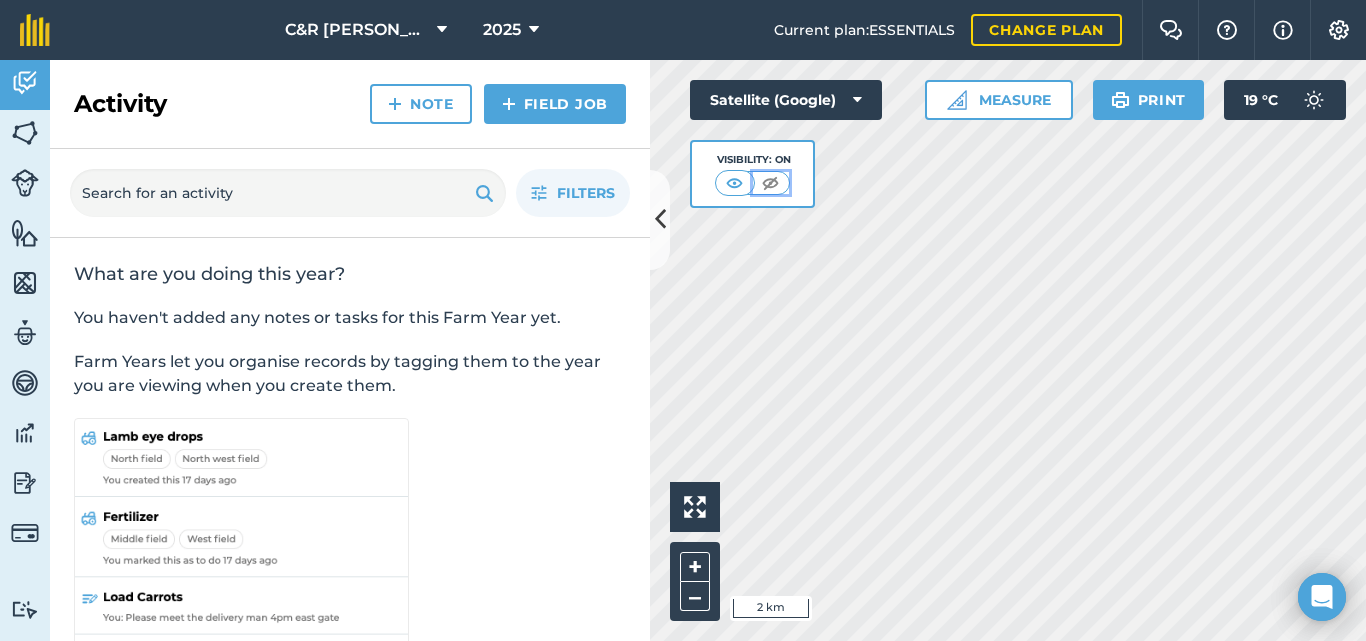 click at bounding box center (770, 183) 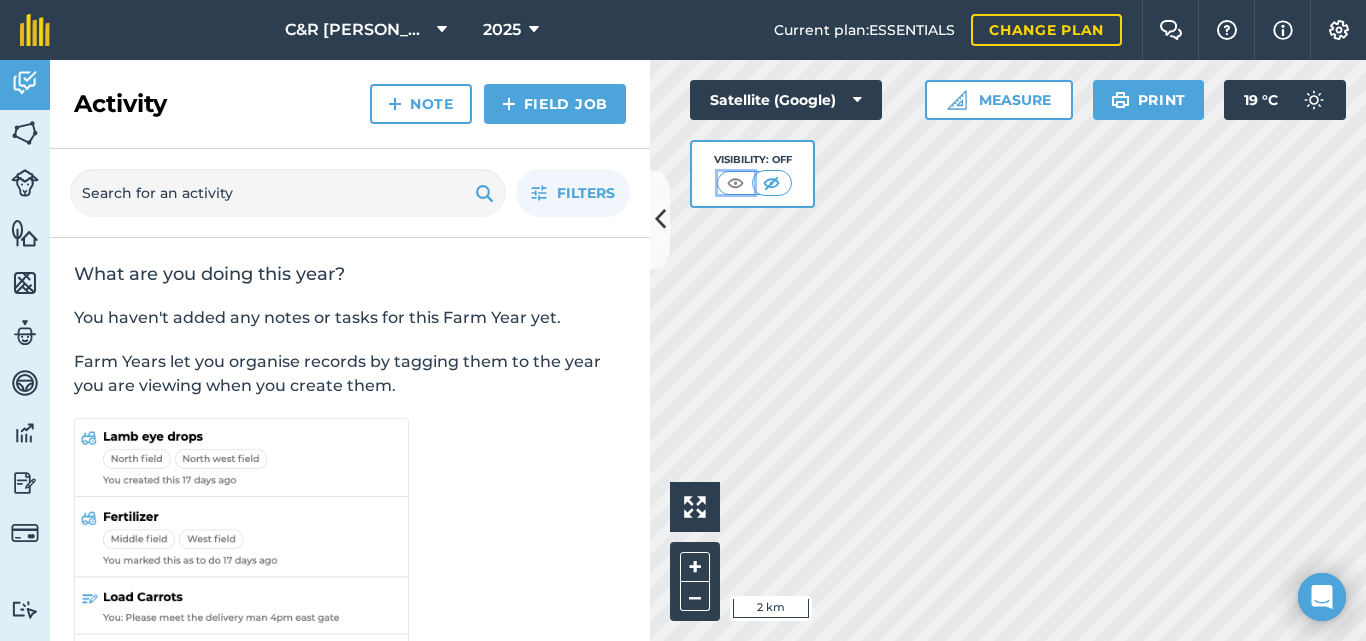 click at bounding box center [735, 183] 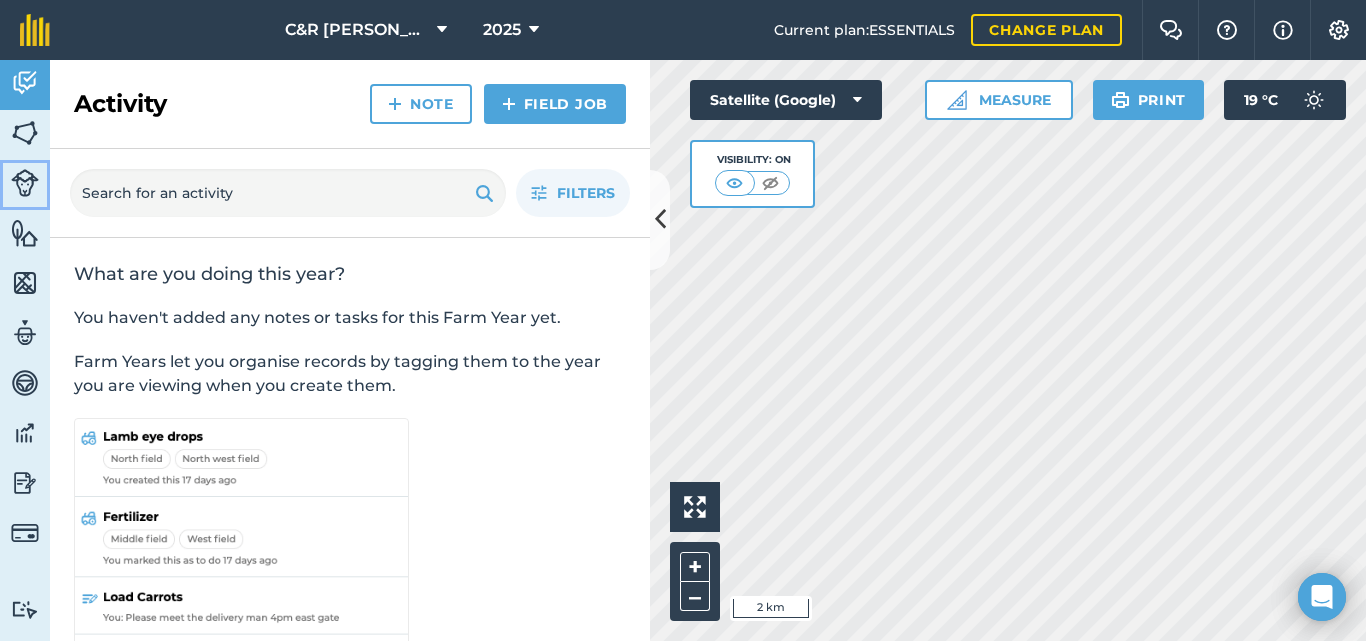 click at bounding box center (25, 183) 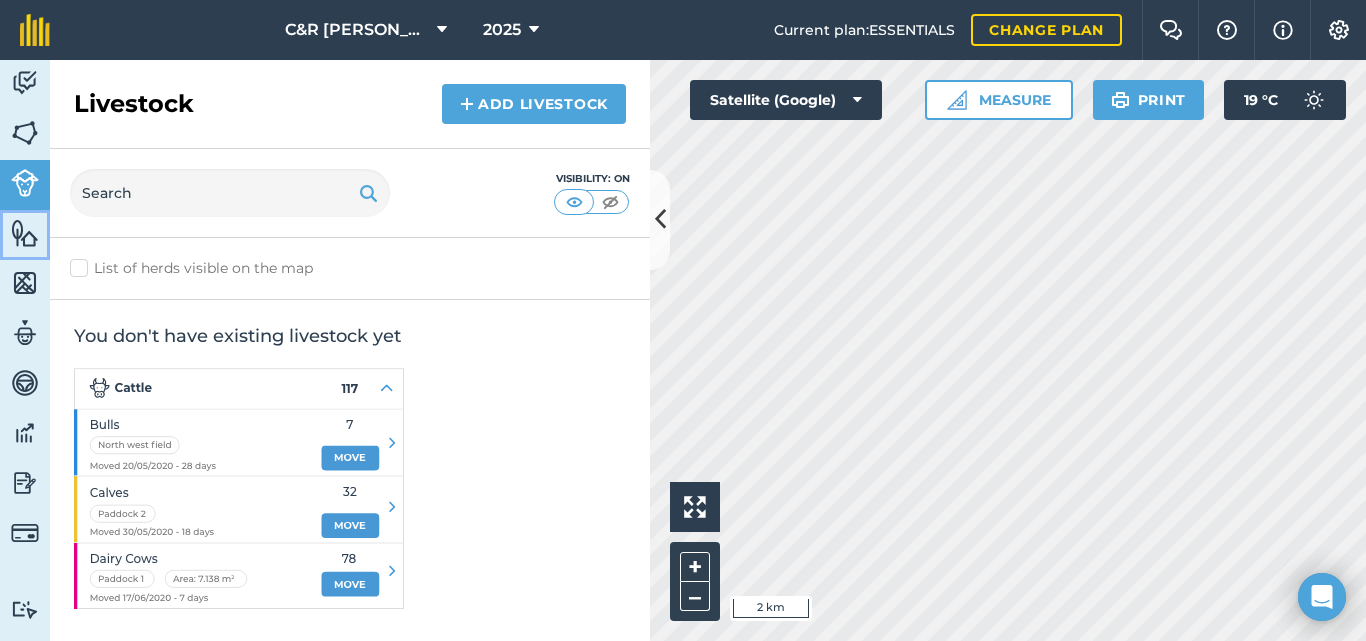 click at bounding box center (25, 233) 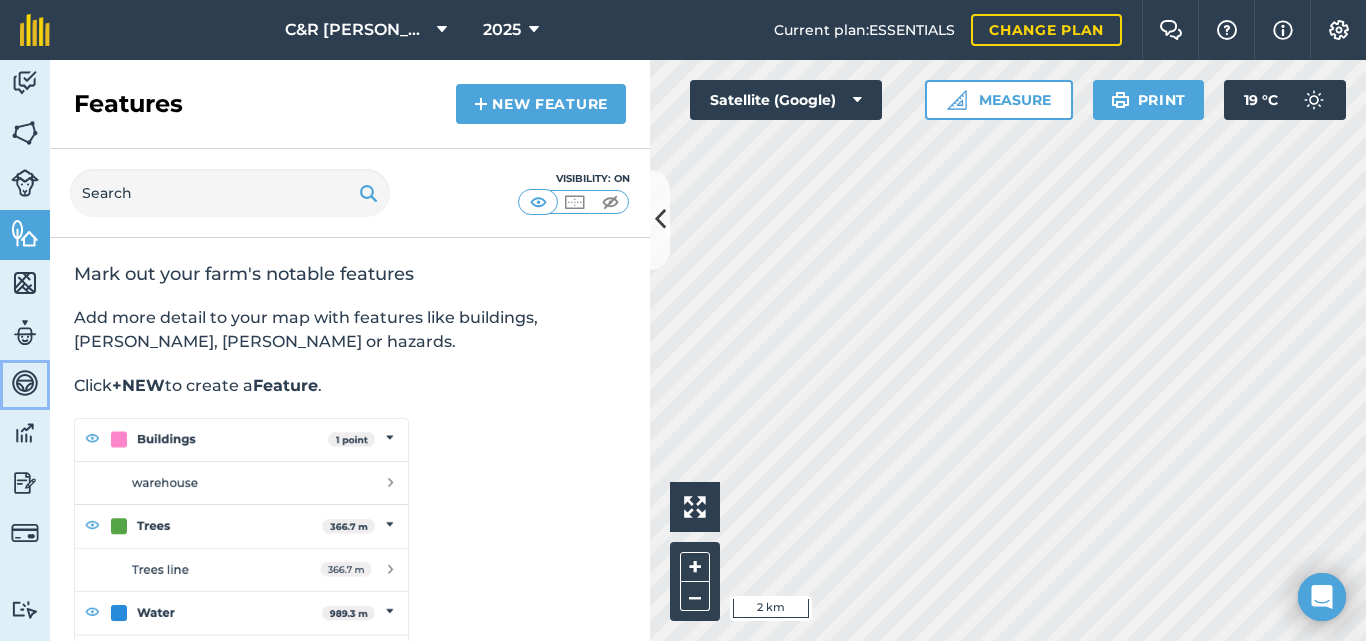 click at bounding box center [25, 383] 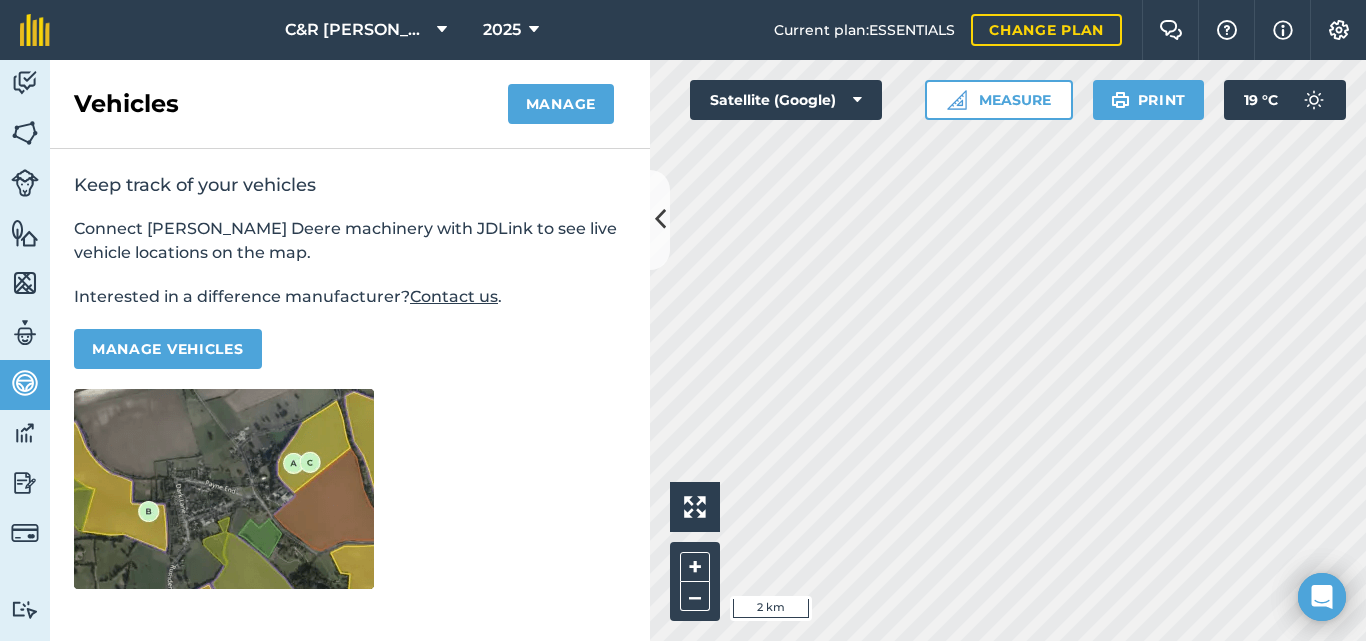 click at bounding box center (224, 489) 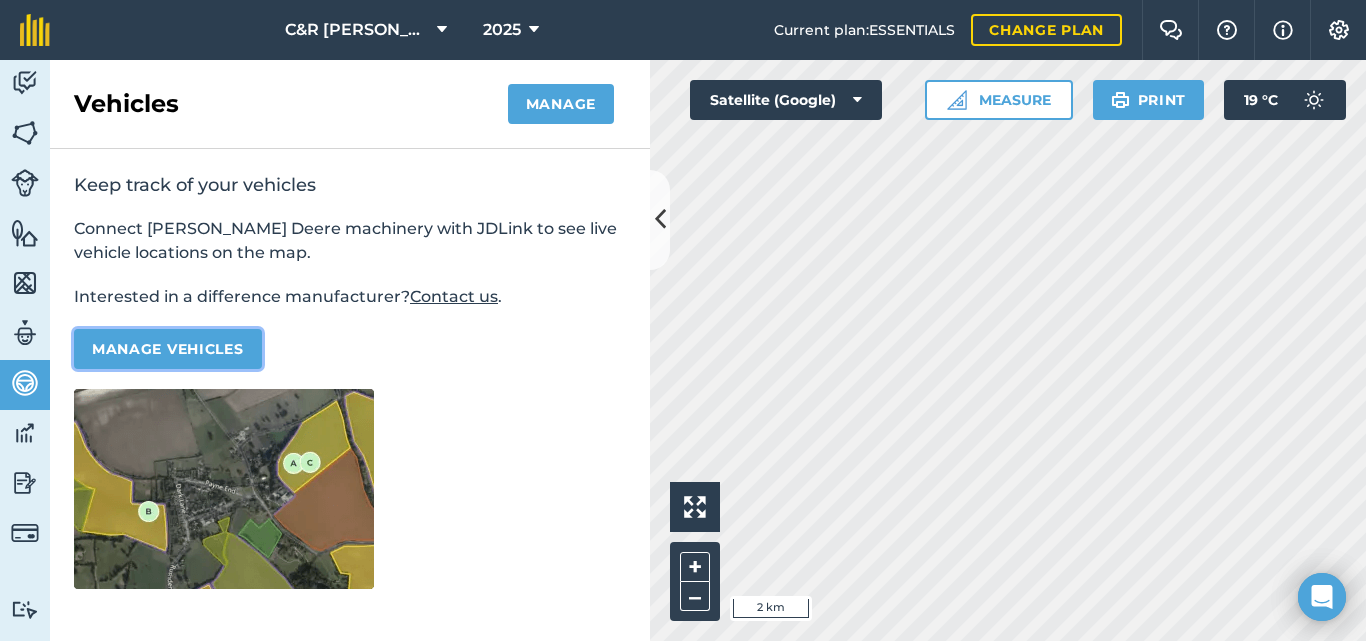 click on "Manage vehicles" at bounding box center [168, 349] 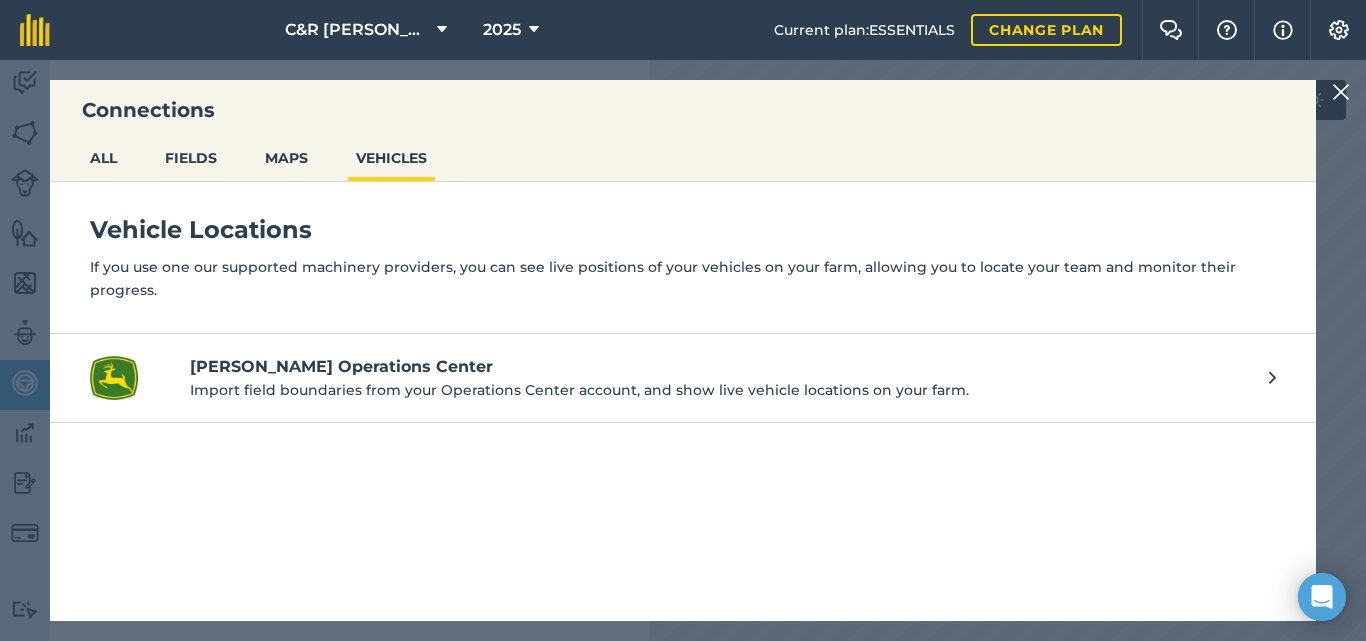 click on "Import field boundaries from your Operations Center account, and show live vehicle locations on your farm." at bounding box center (719, 390) 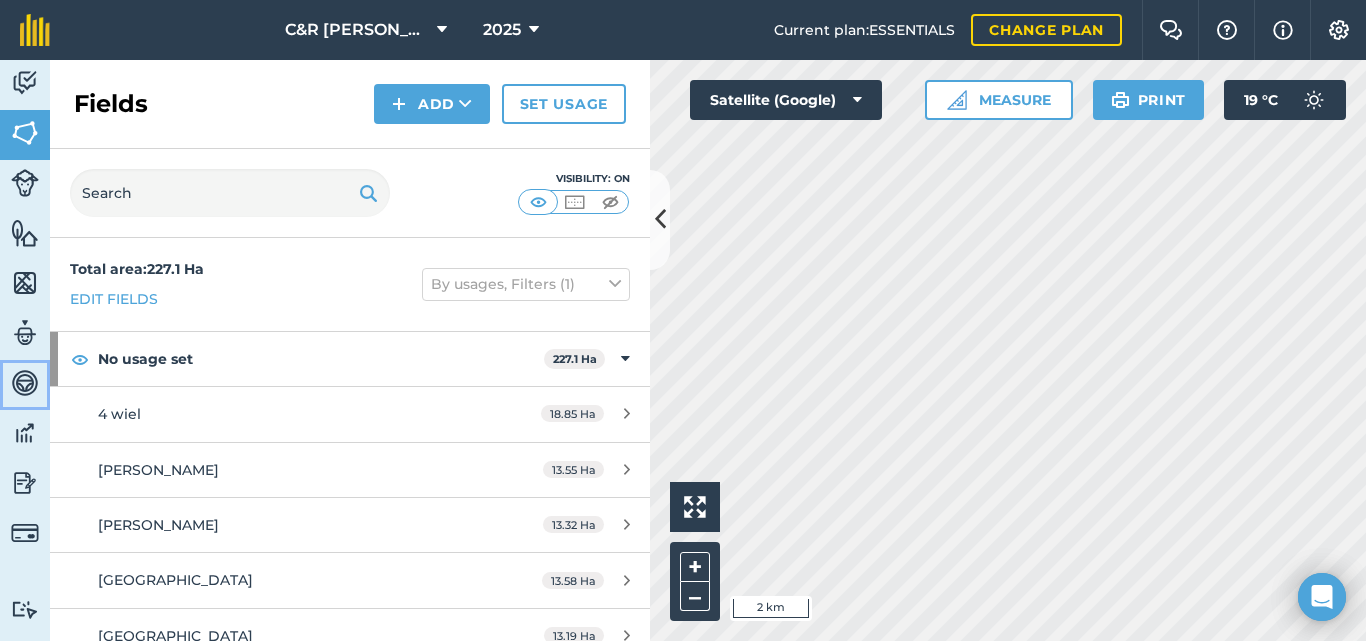 click at bounding box center [25, 383] 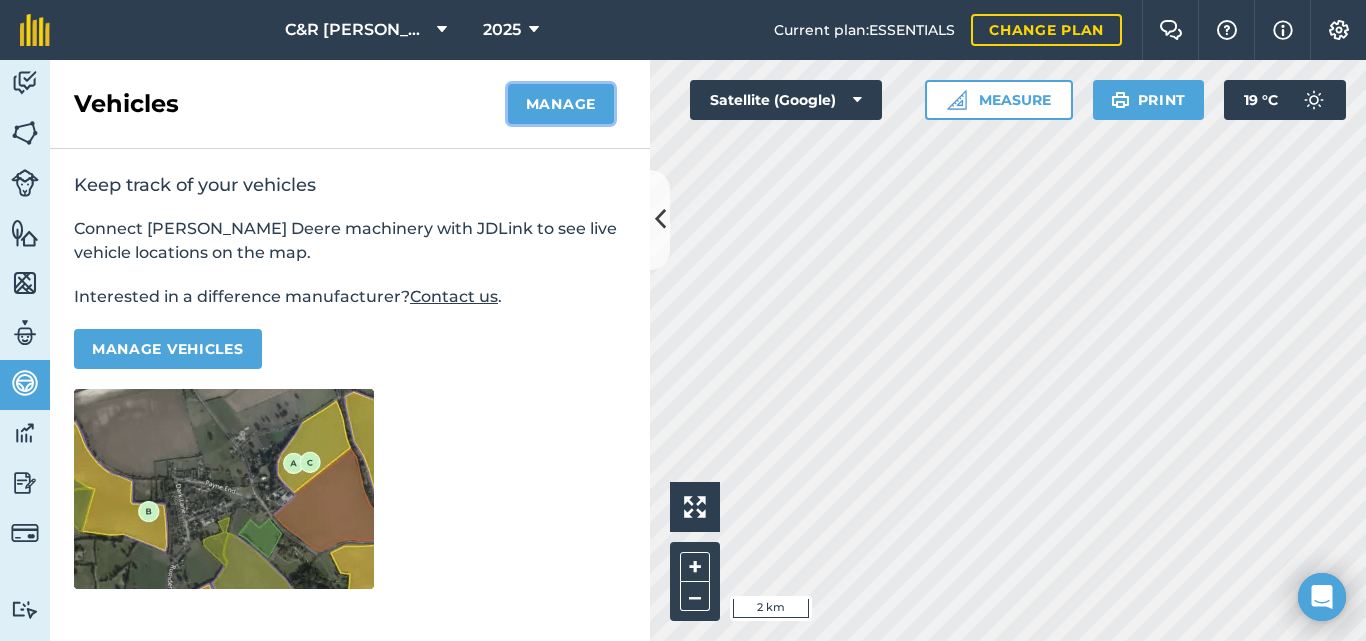 click on "Manage" at bounding box center (561, 104) 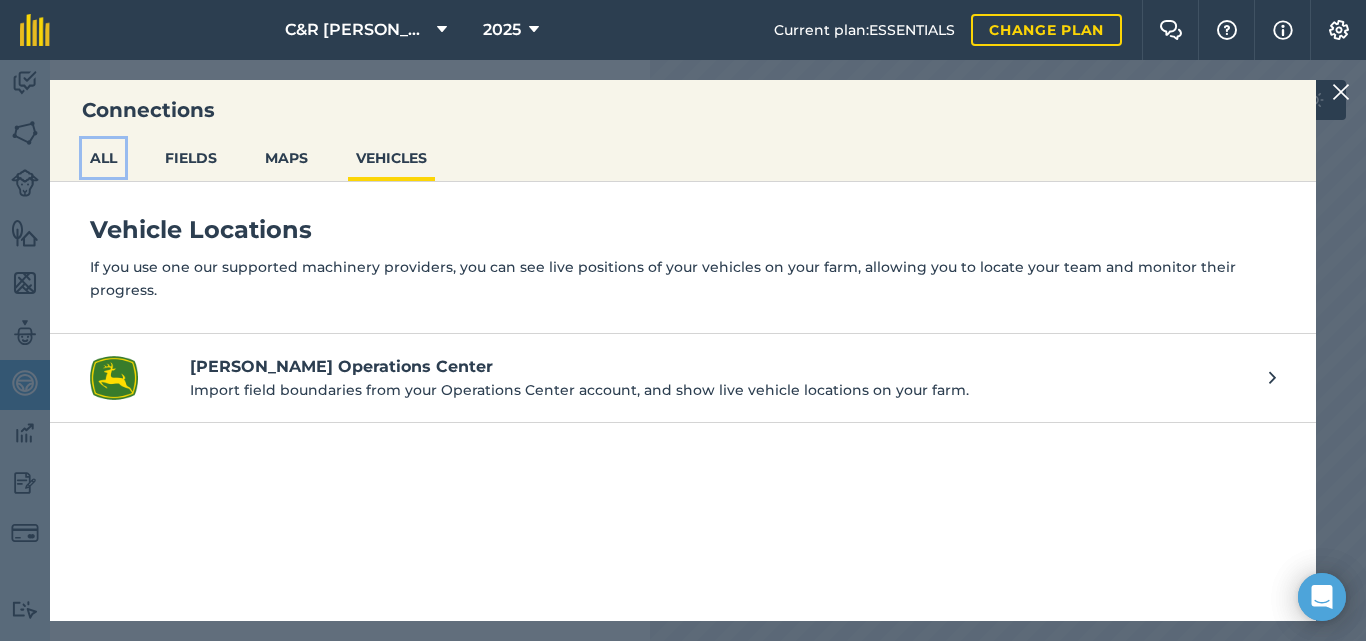 click on "ALL" at bounding box center [103, 158] 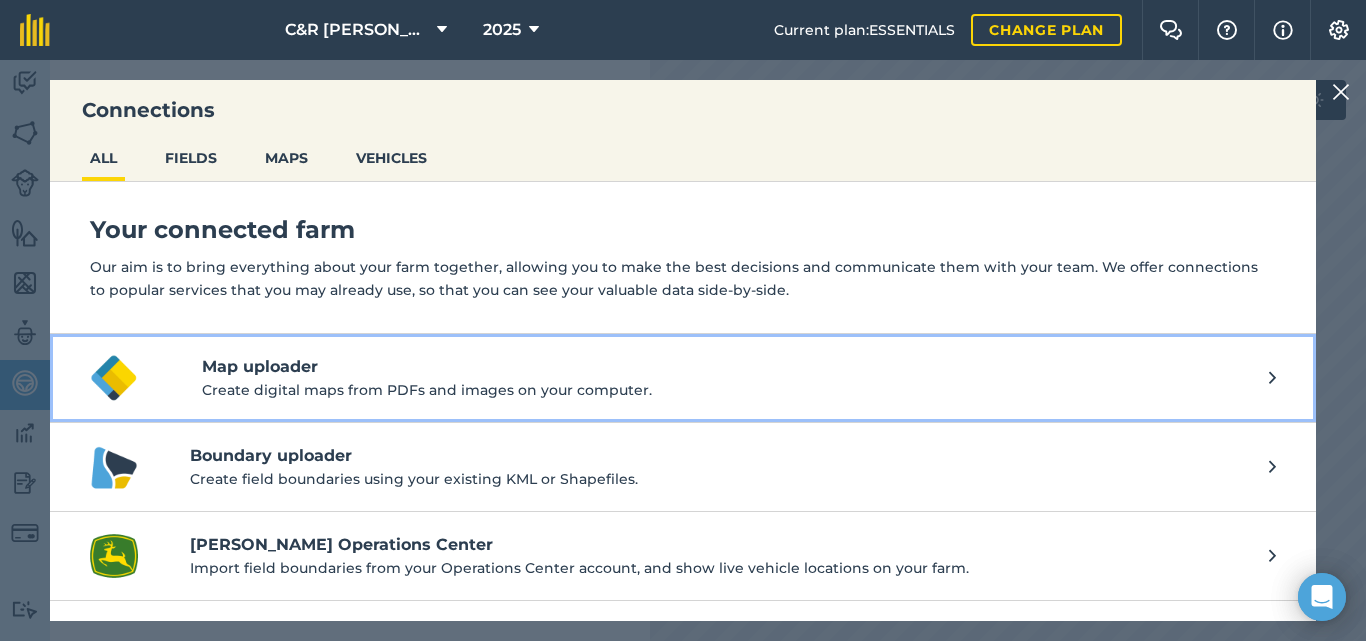 click on "Create digital maps from PDFs and images on your computer." at bounding box center [735, 390] 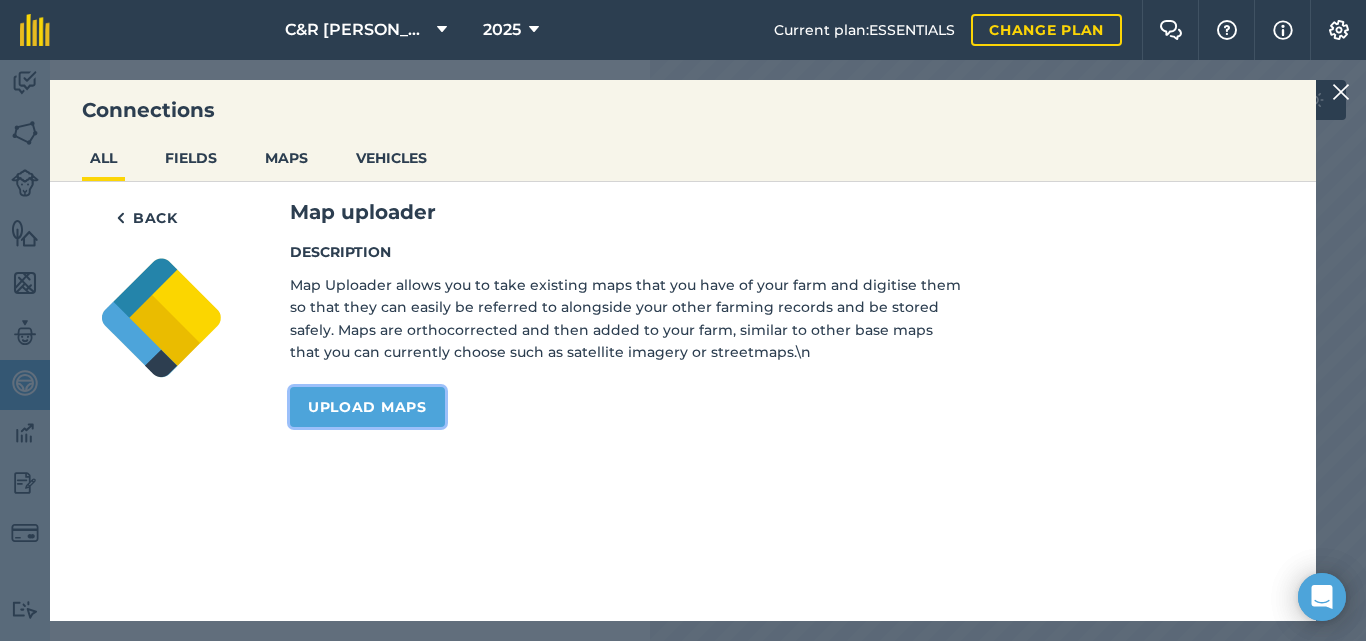 click on "Upload maps" at bounding box center [367, 407] 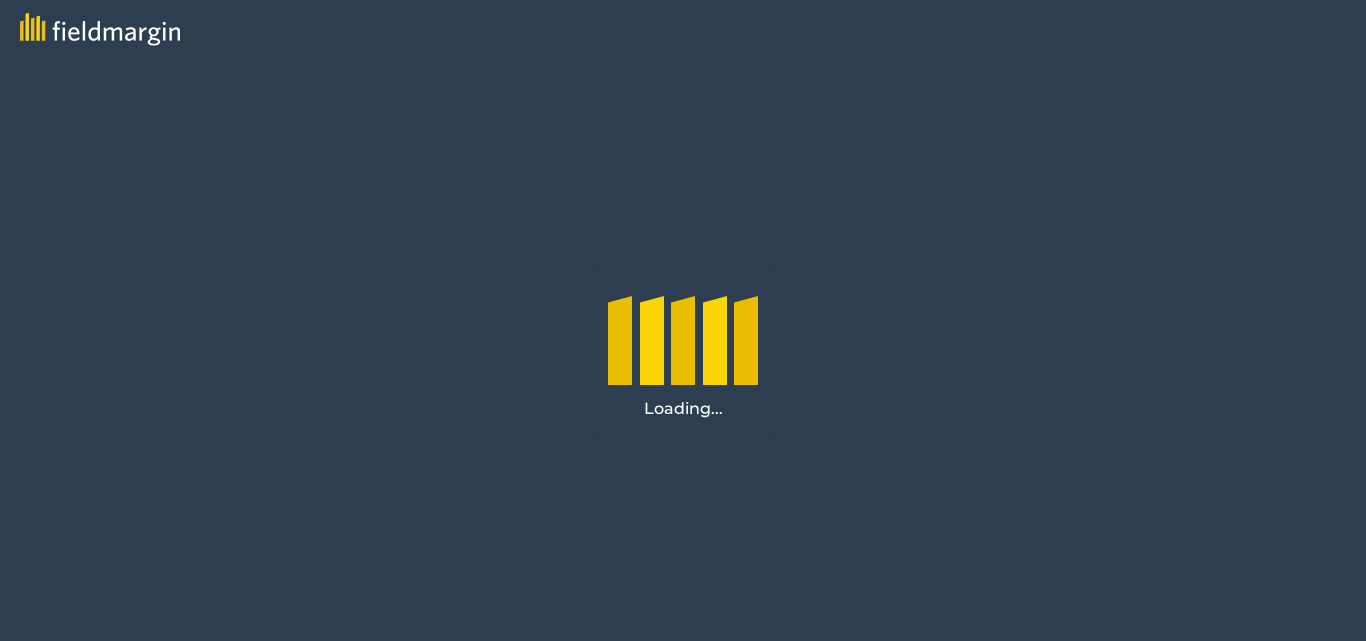 scroll, scrollTop: 0, scrollLeft: 0, axis: both 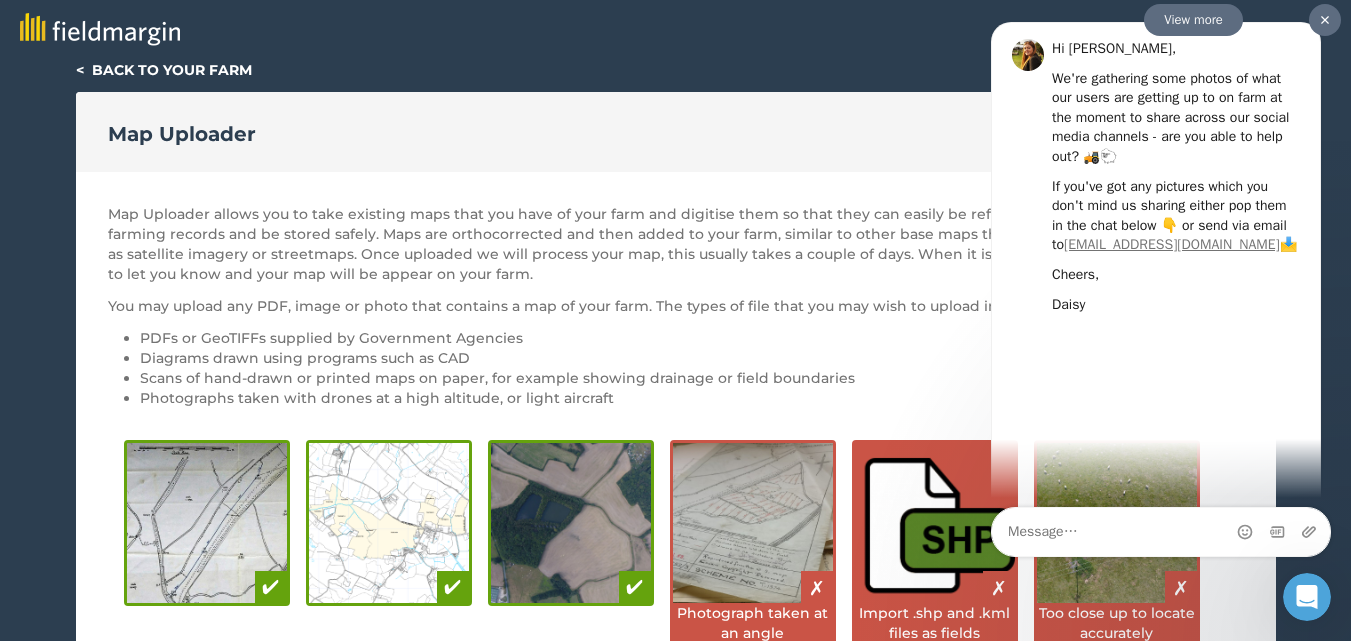 click at bounding box center [1325, 20] 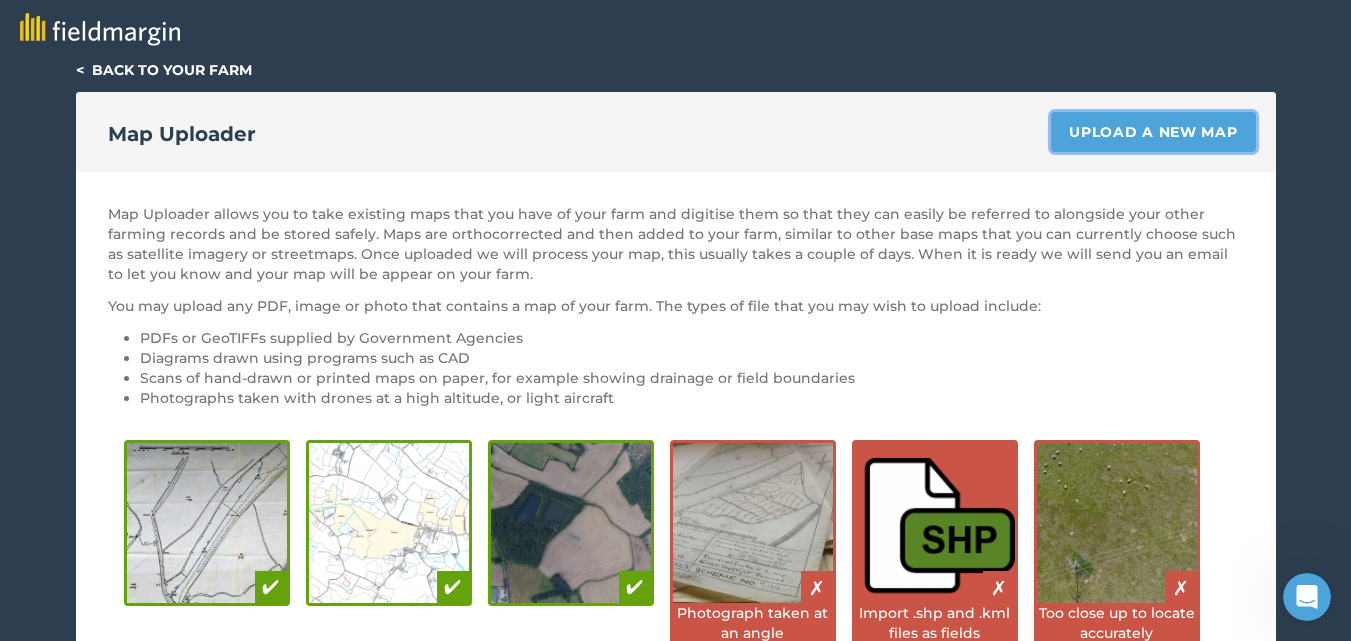 click on "Upload a new map" at bounding box center (1153, 132) 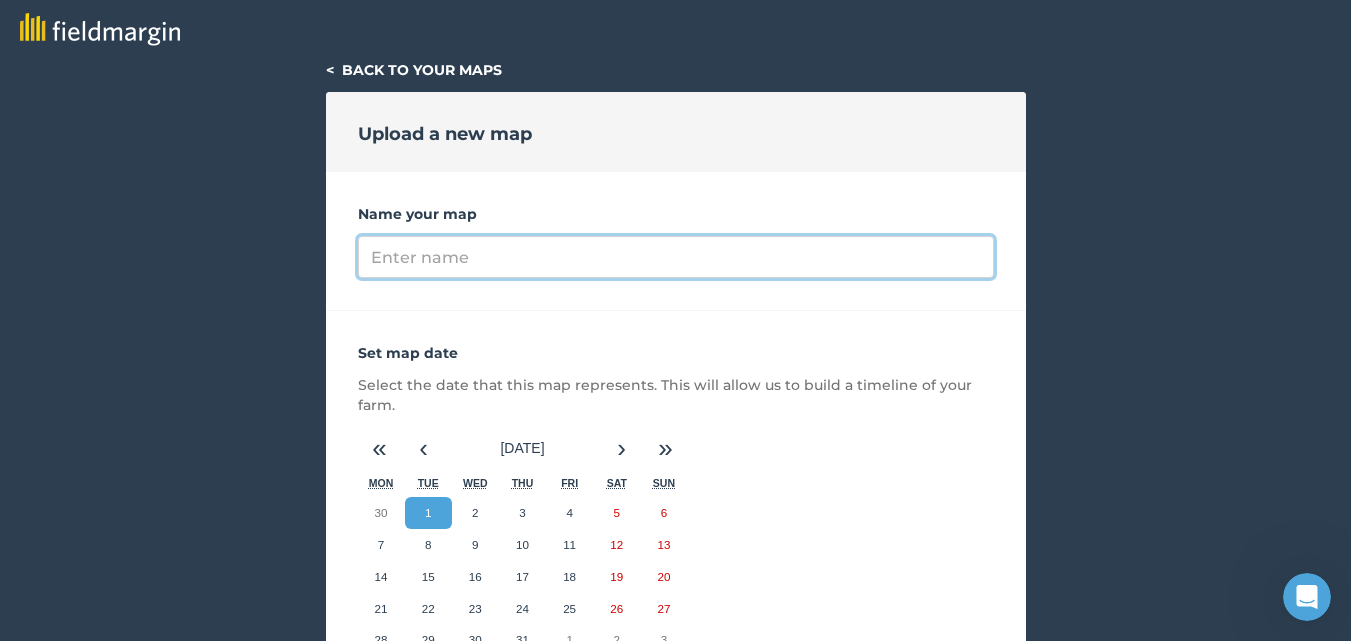 click on "Name your map" at bounding box center (676, 257) 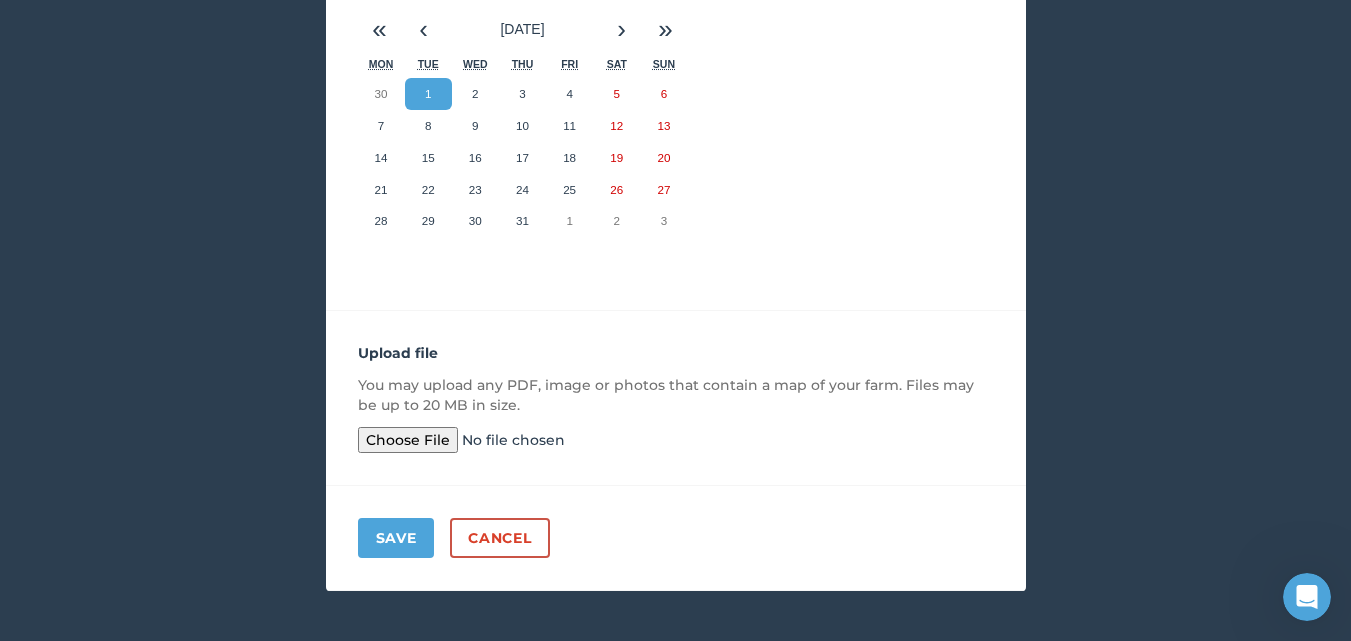 scroll, scrollTop: 433, scrollLeft: 0, axis: vertical 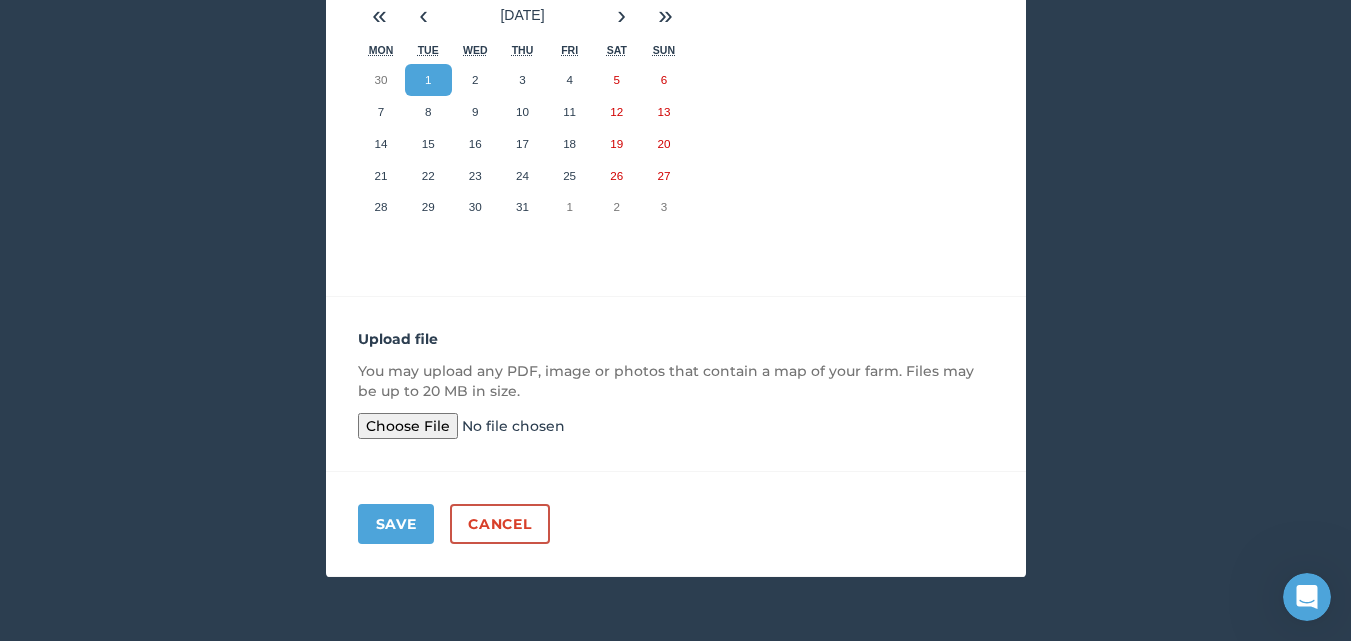 type on "sitrus2025" 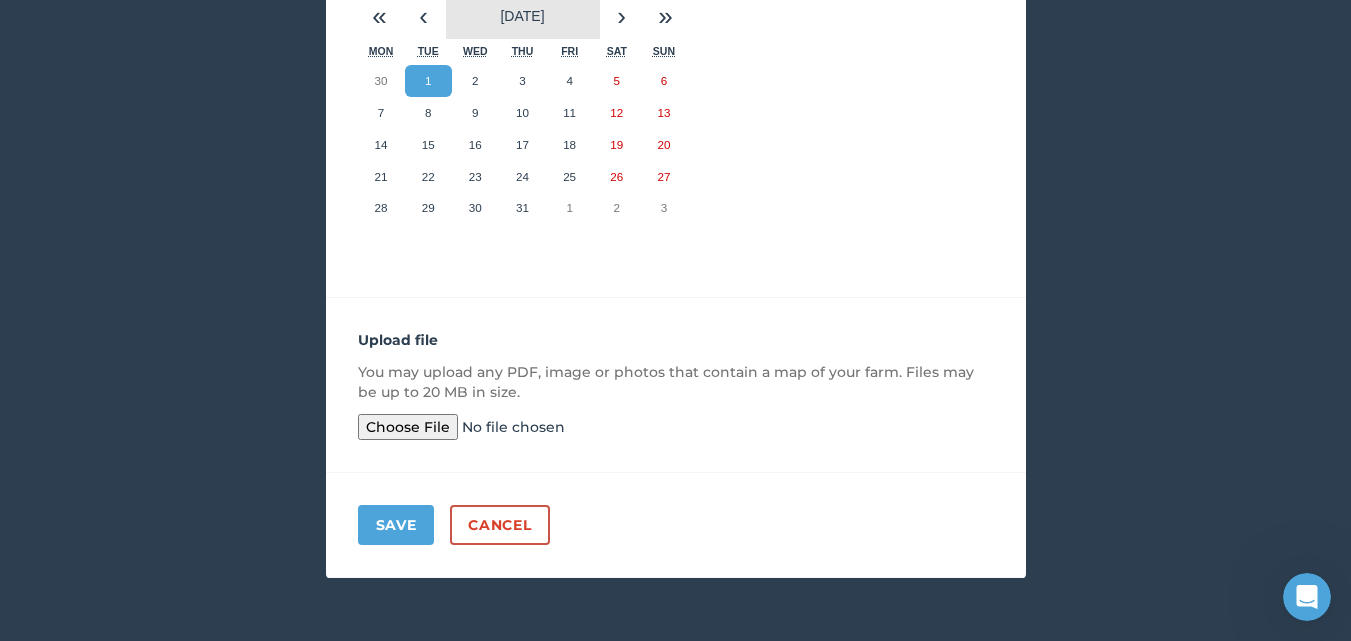 scroll, scrollTop: 433, scrollLeft: 0, axis: vertical 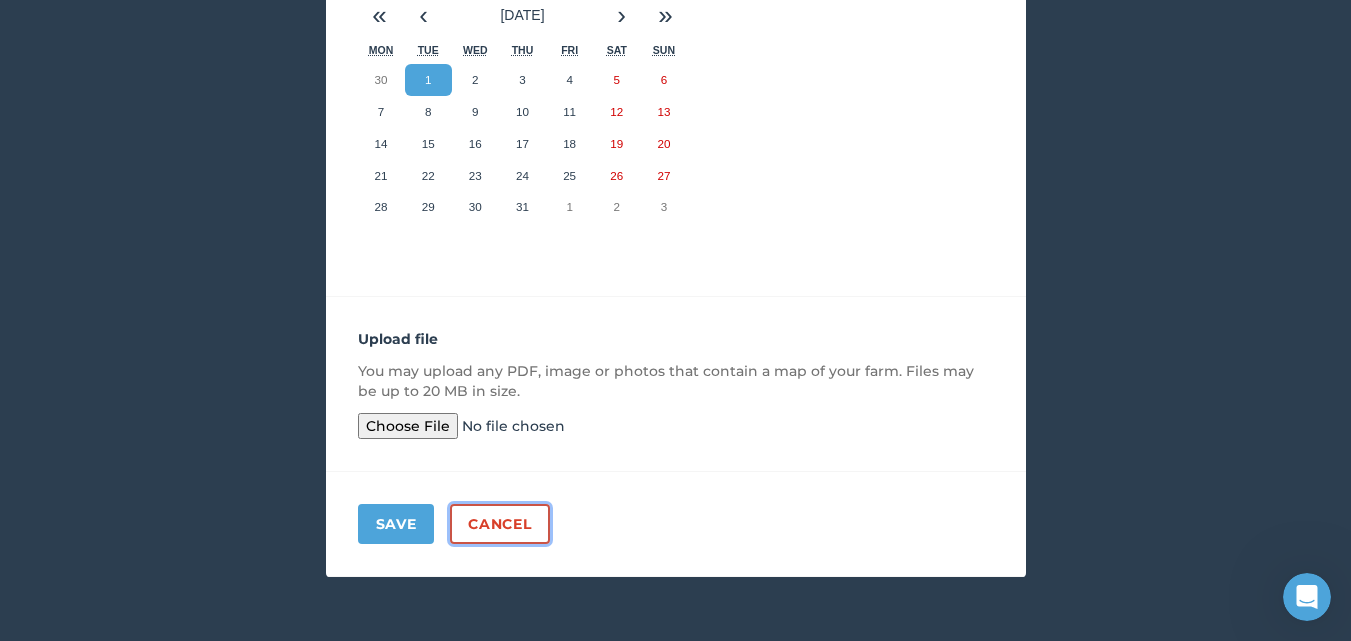 click on "Cancel" at bounding box center [499, 524] 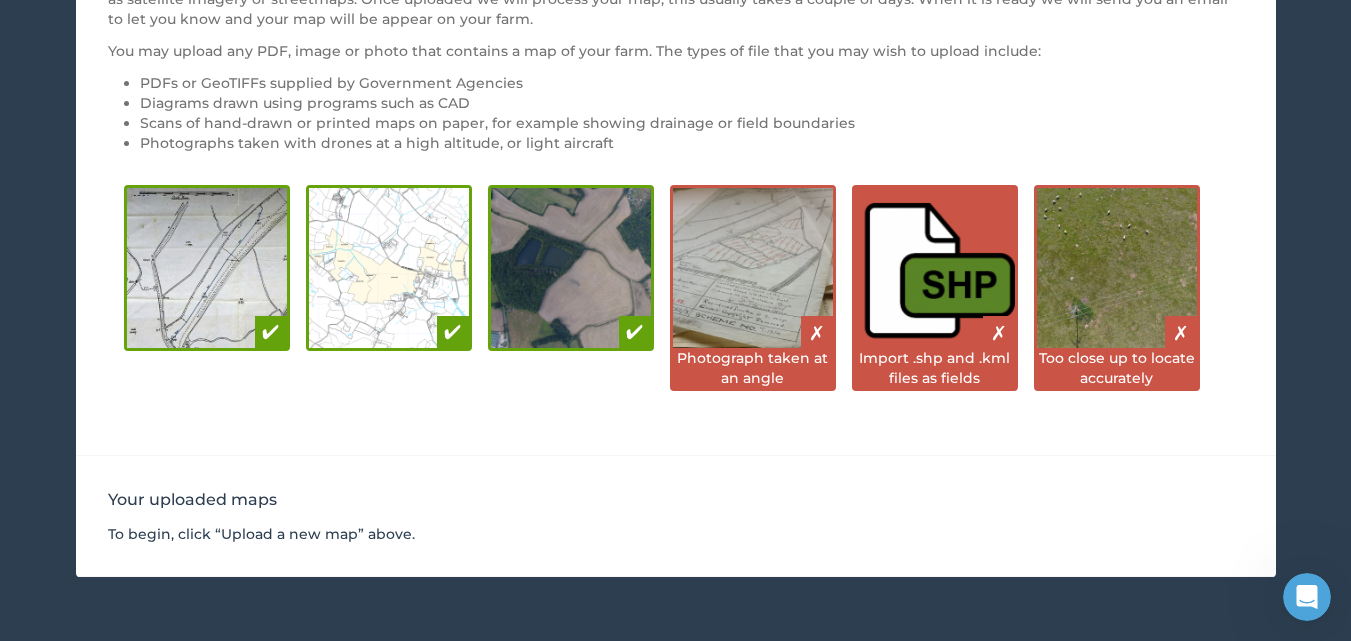 scroll, scrollTop: 255, scrollLeft: 0, axis: vertical 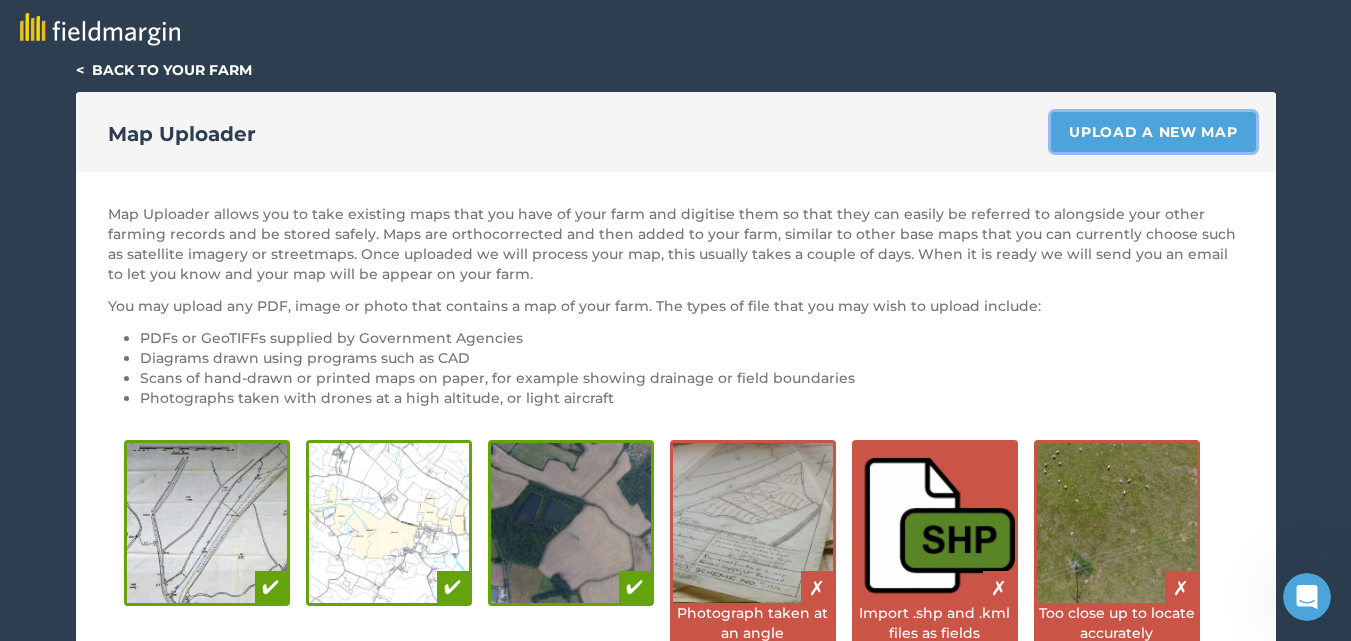 click on "Upload a new map" at bounding box center [1153, 132] 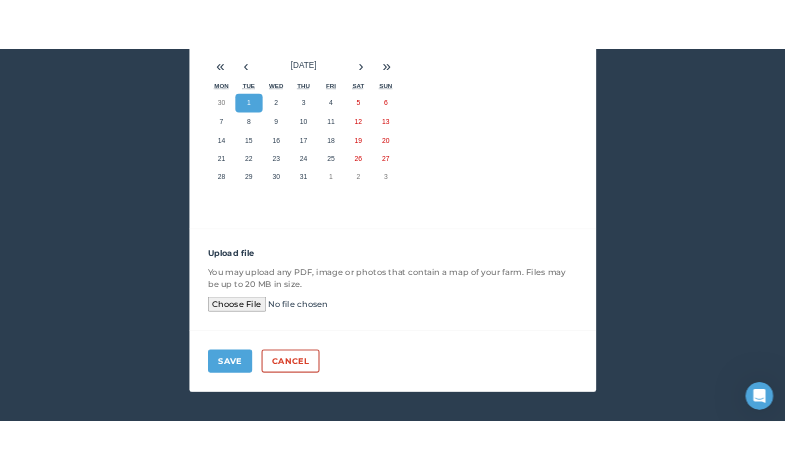 scroll, scrollTop: 433, scrollLeft: 0, axis: vertical 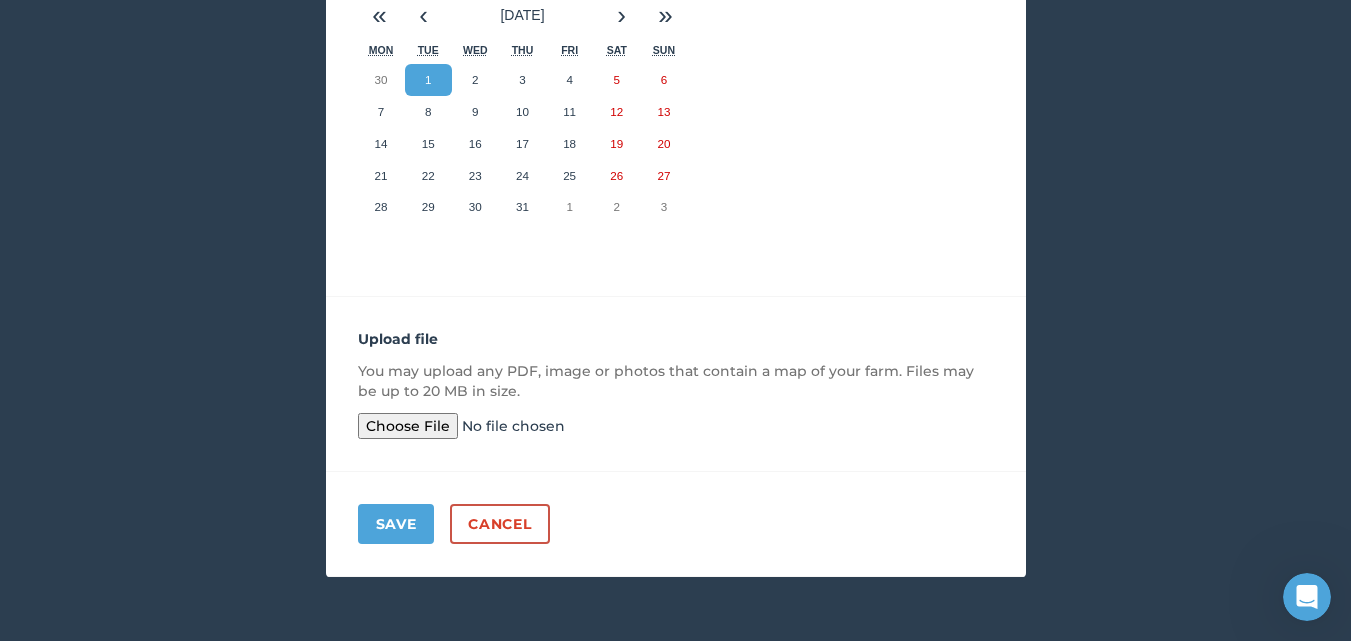 click at bounding box center (511, 426) 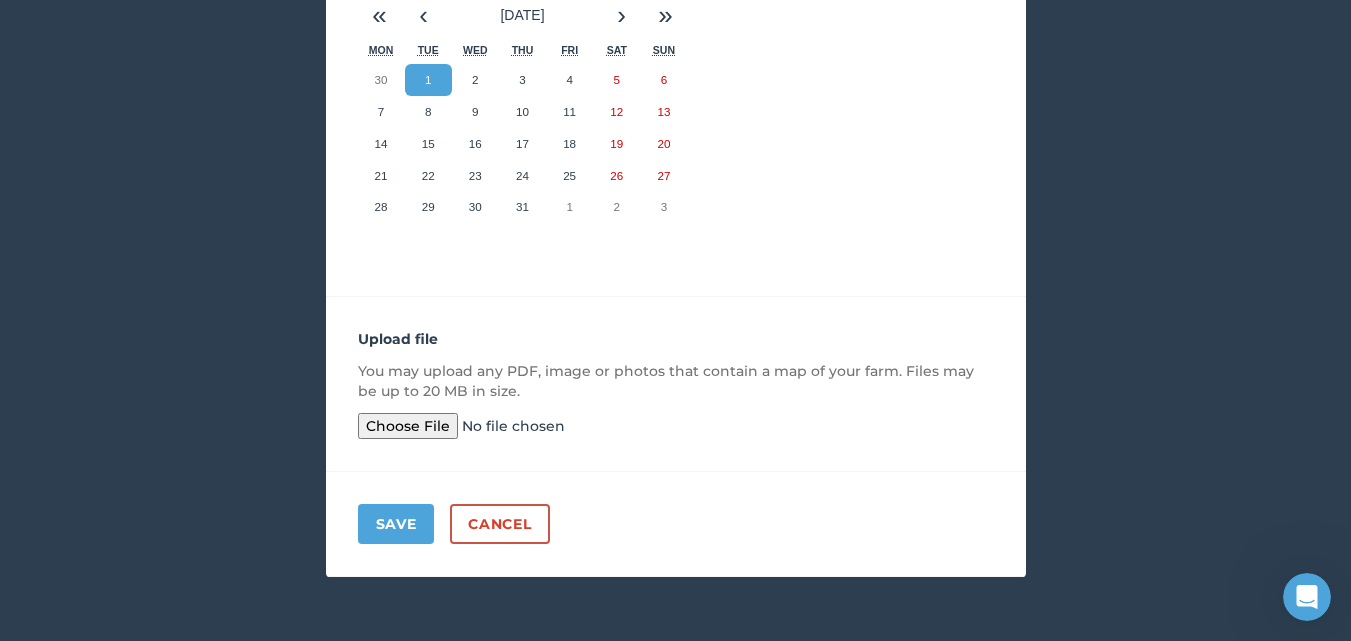 click at bounding box center (511, 426) 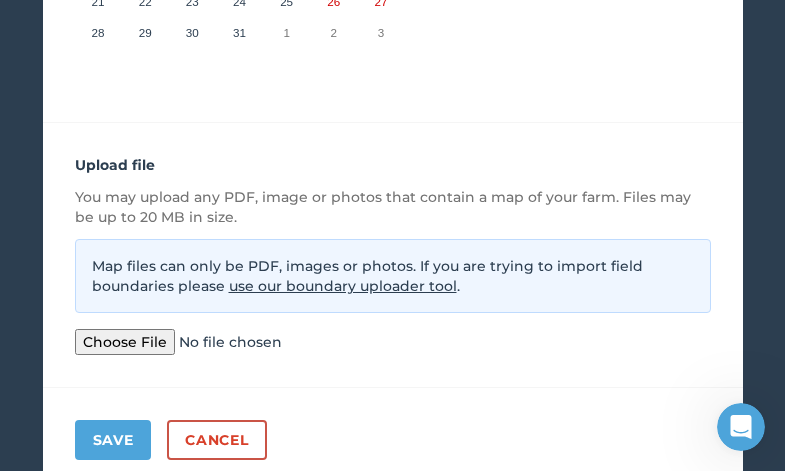 scroll, scrollTop: 693, scrollLeft: 0, axis: vertical 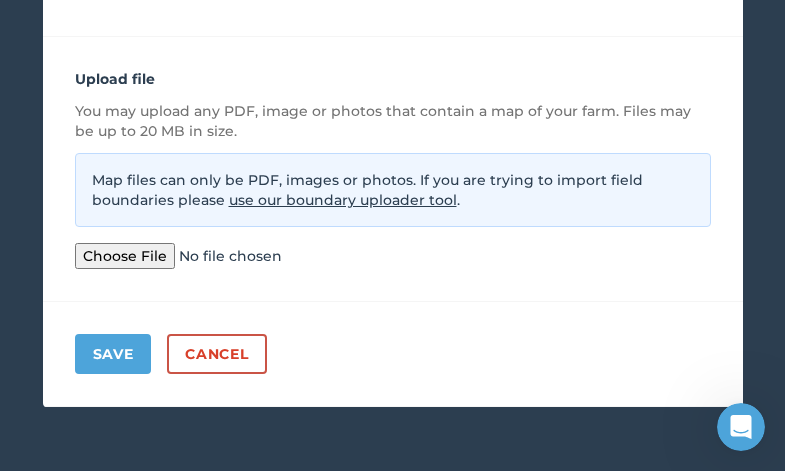 click at bounding box center [228, 256] 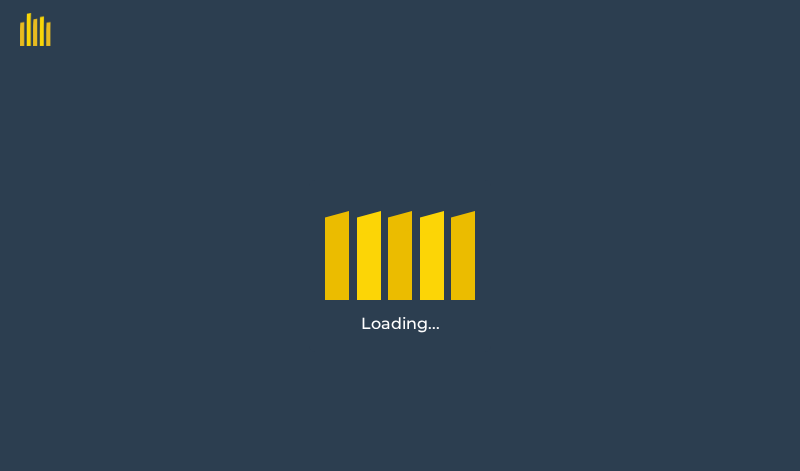 scroll, scrollTop: 0, scrollLeft: 0, axis: both 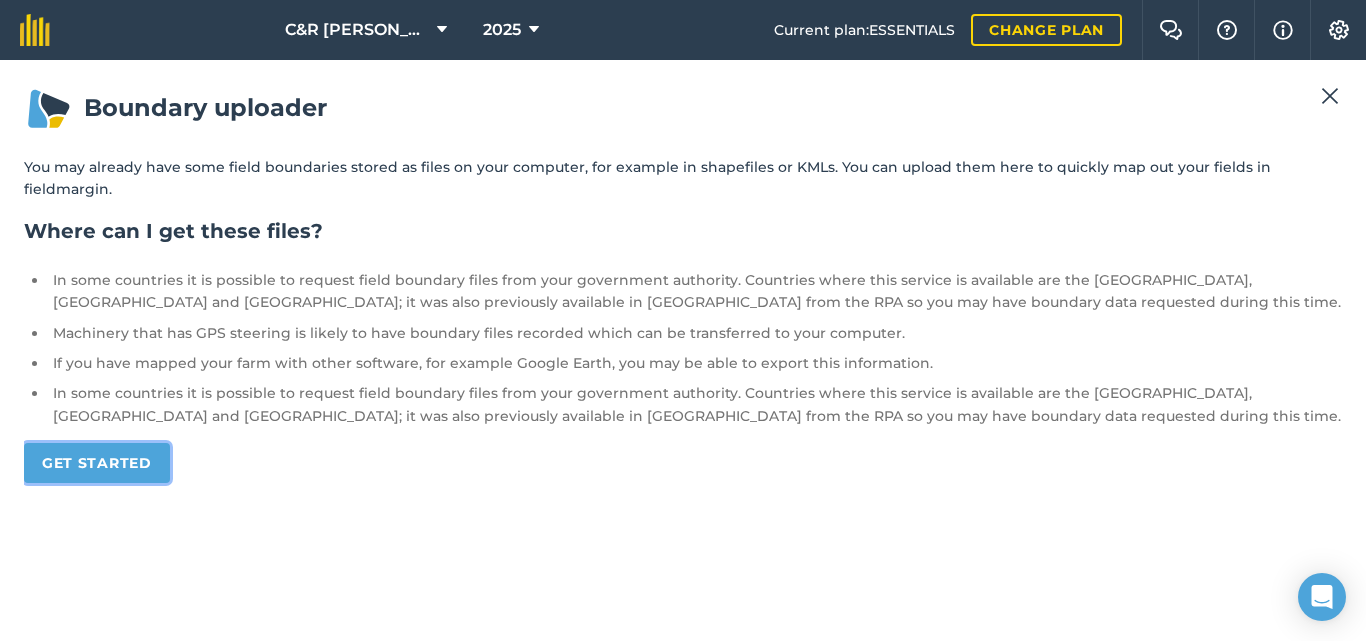 click on "Get started" at bounding box center (97, 463) 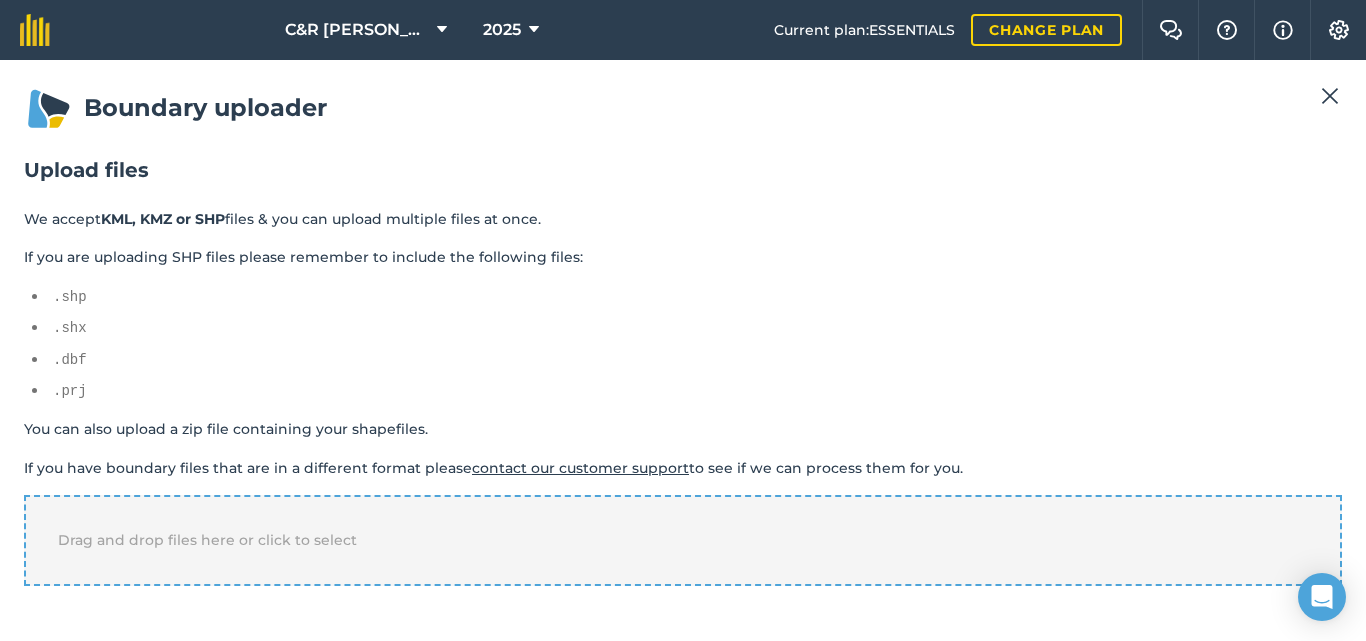 click on "Drag and drop files here or click to select" at bounding box center [683, 540] 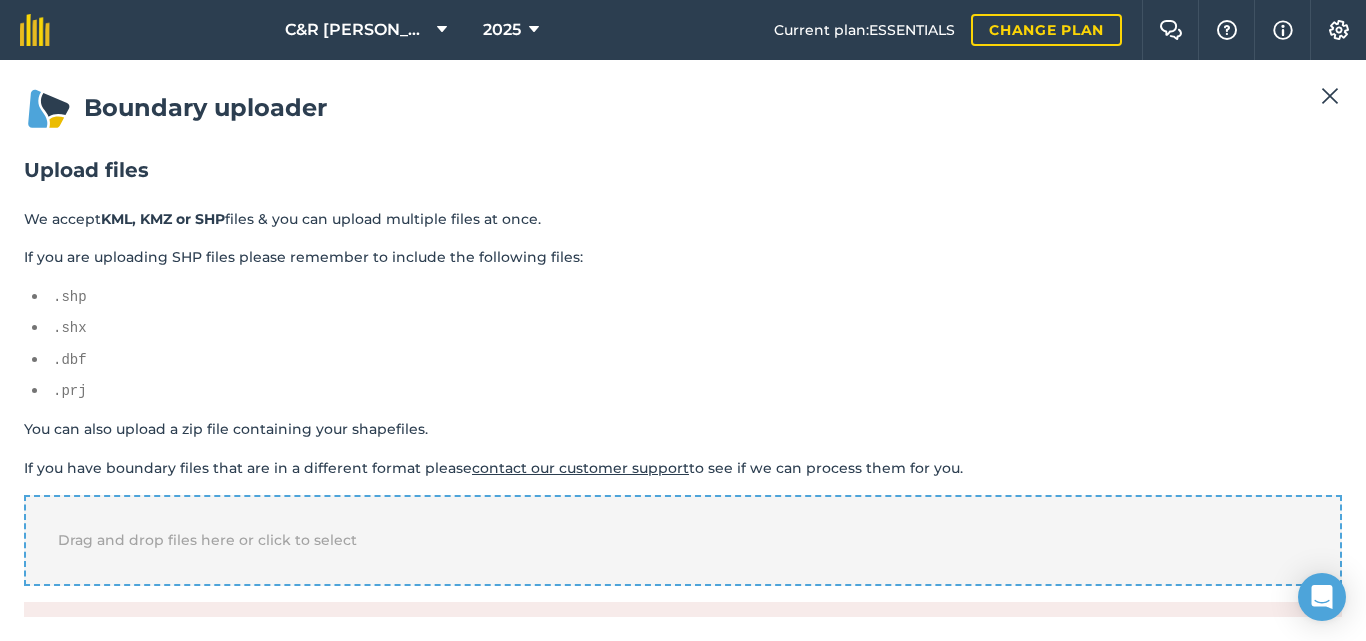 click on "Drag and drop files here or click to select" at bounding box center (207, 540) 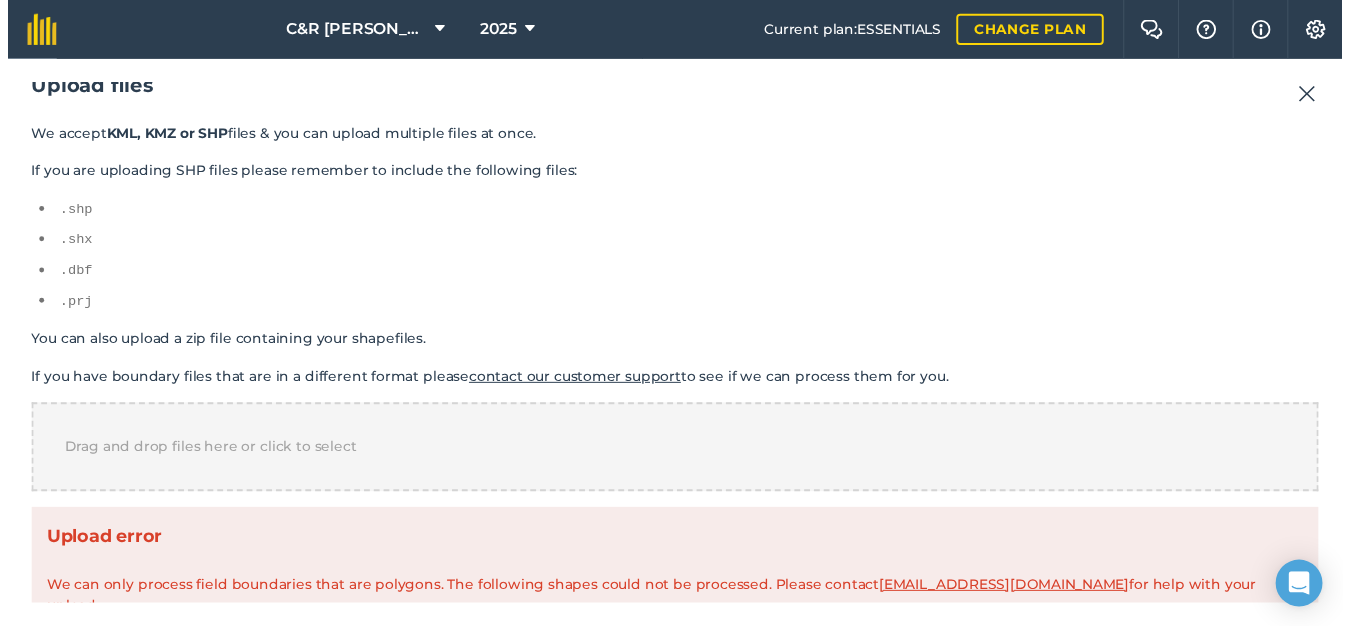 scroll, scrollTop: 192, scrollLeft: 0, axis: vertical 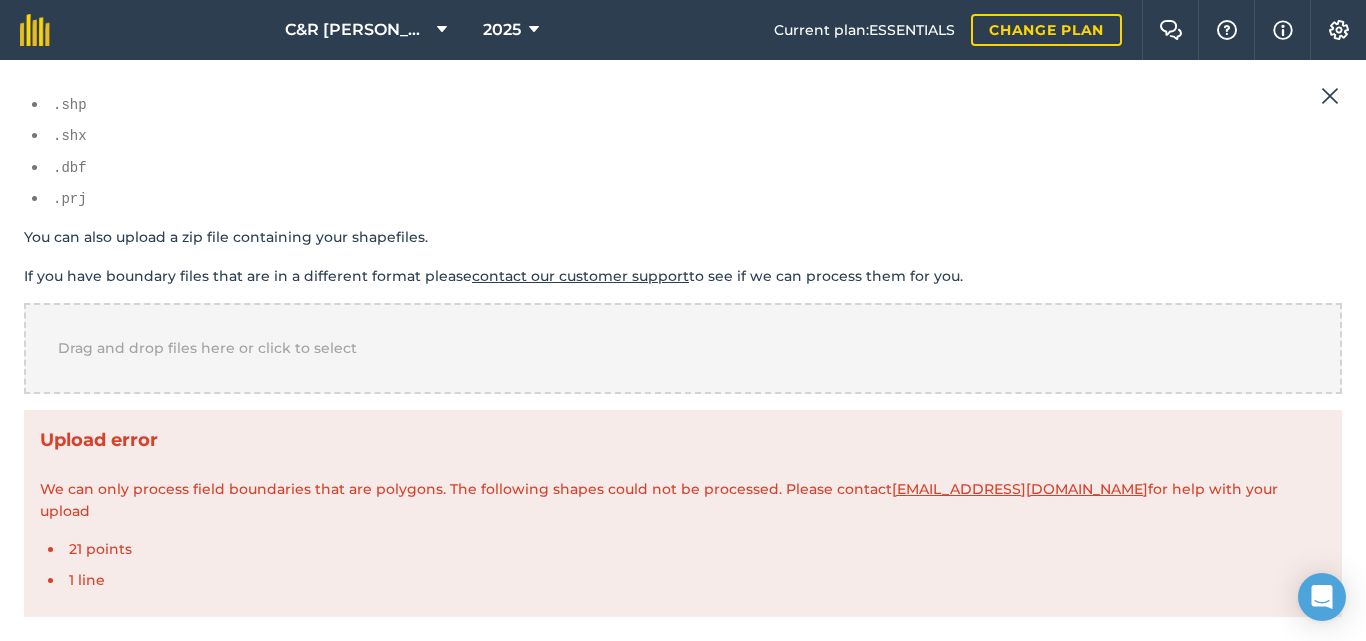 click on "21   points" at bounding box center [695, 549] 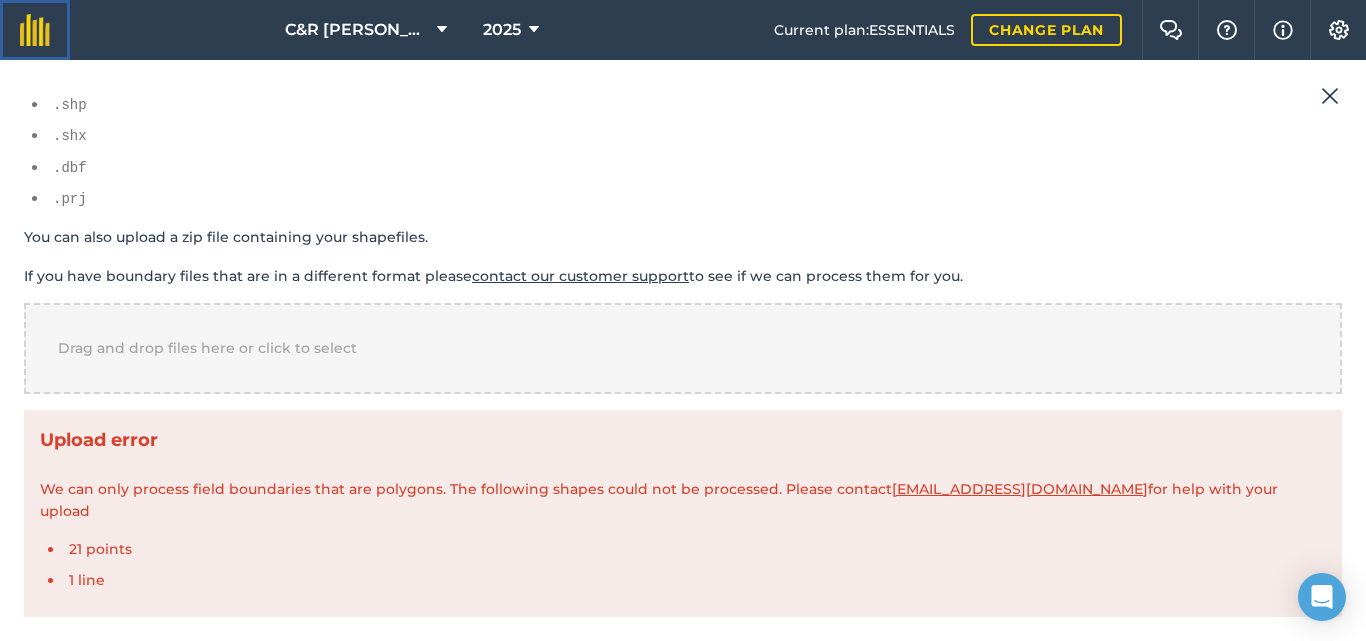 click at bounding box center [35, 30] 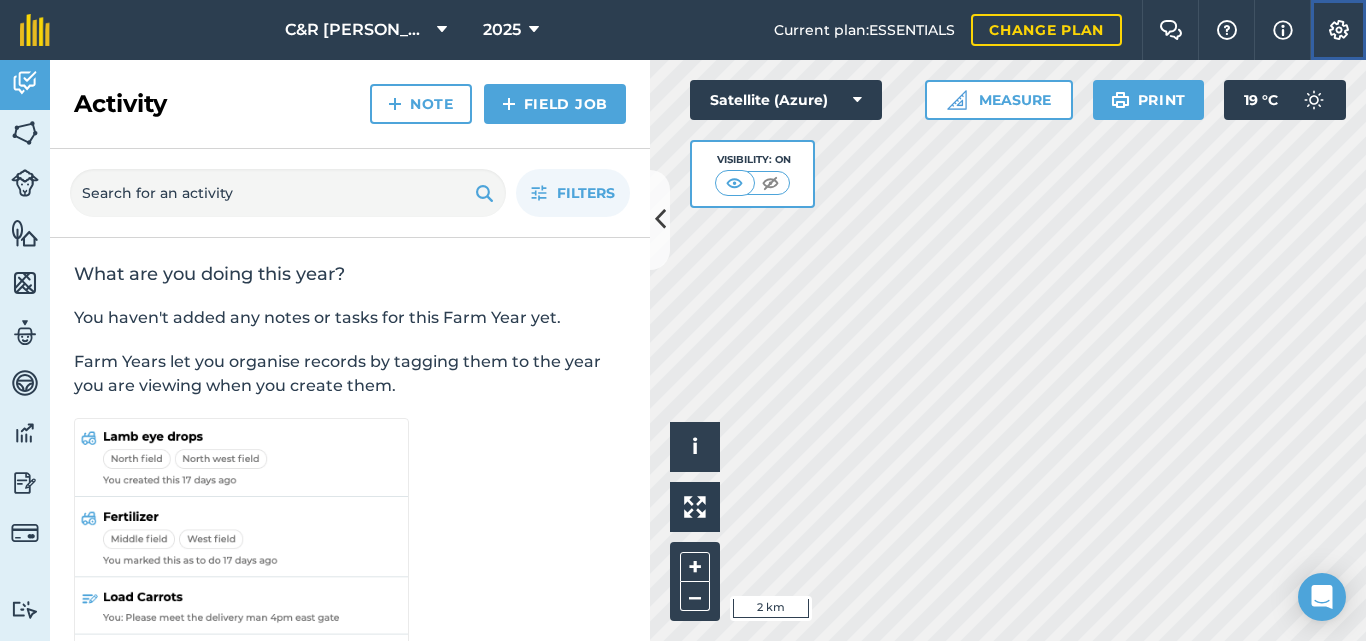 click on "Settings" at bounding box center (1338, 30) 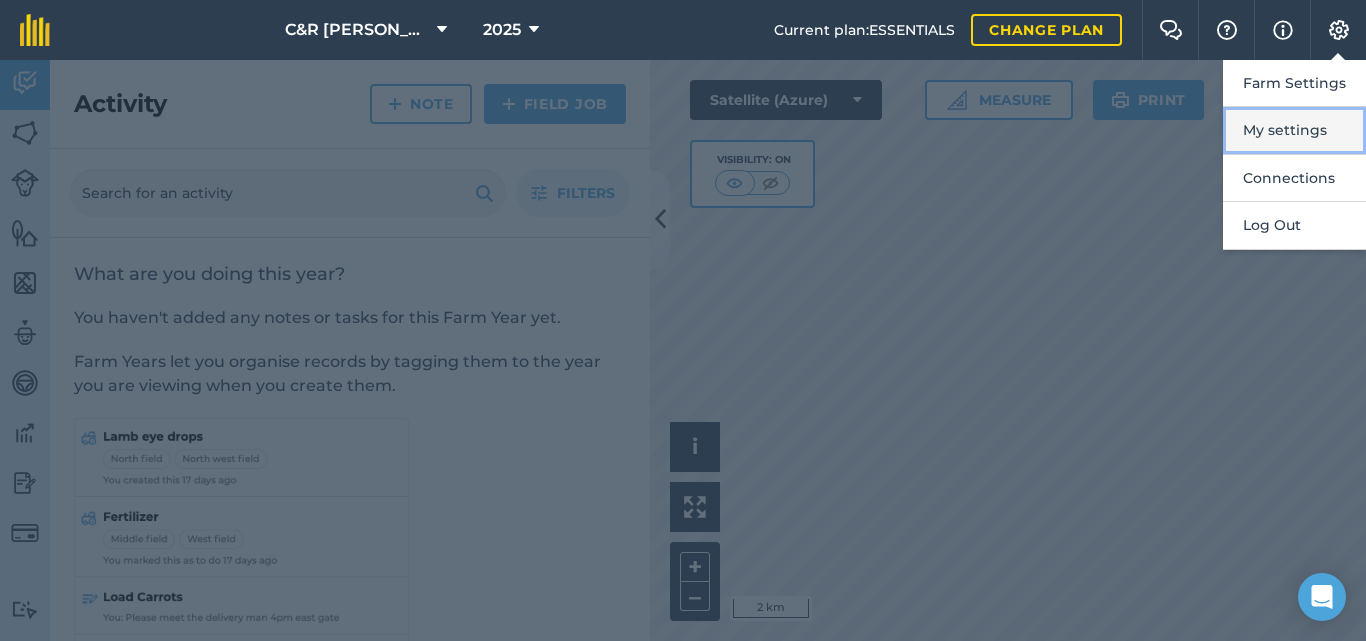 click on "My settings" at bounding box center (1294, 130) 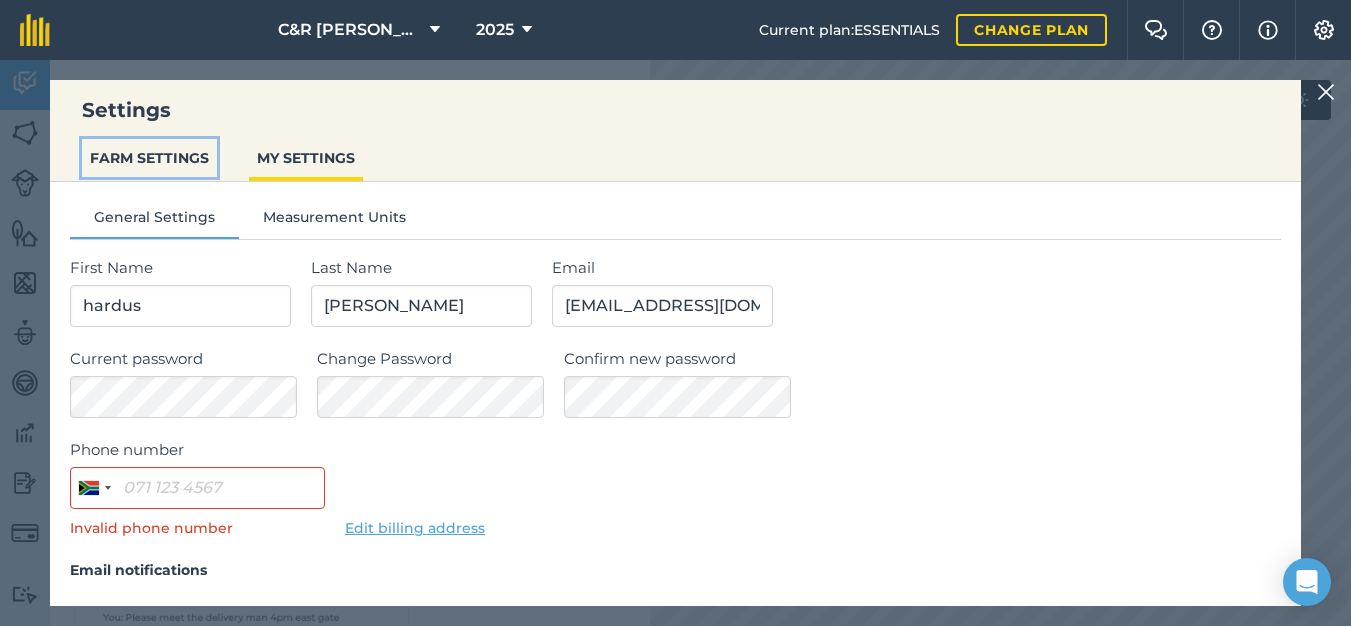 click on "FARM SETTINGS" at bounding box center [149, 158] 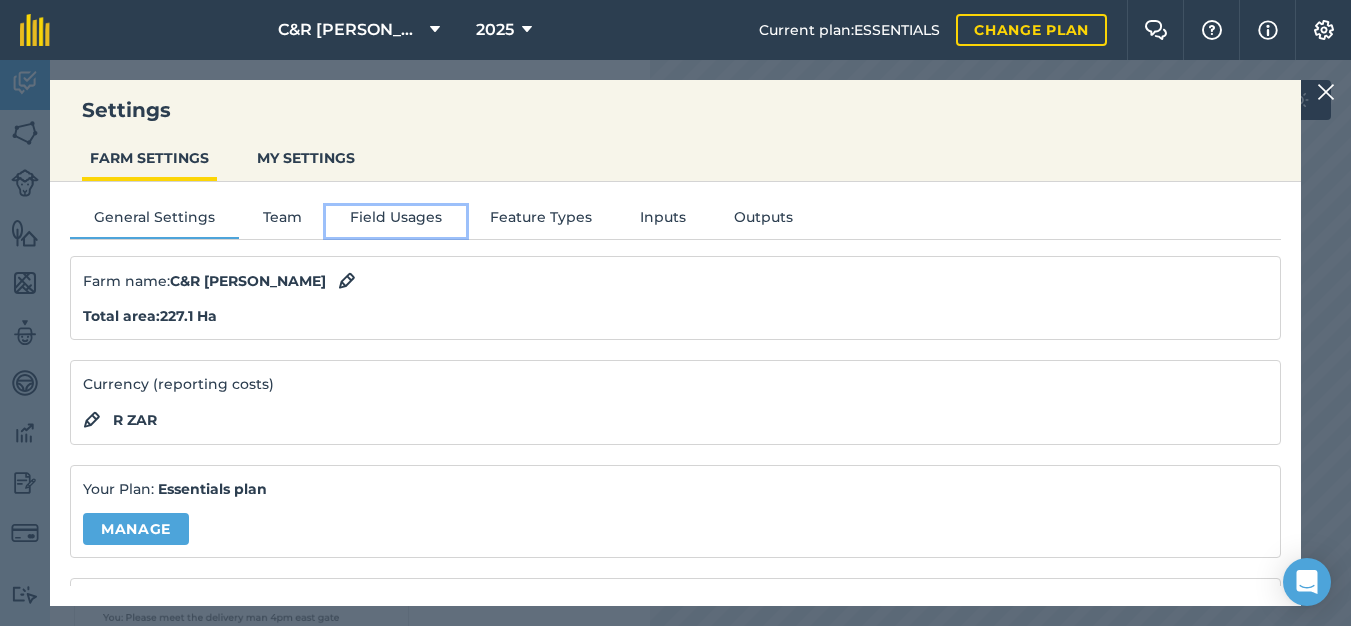 click on "Field Usages" at bounding box center [396, 221] 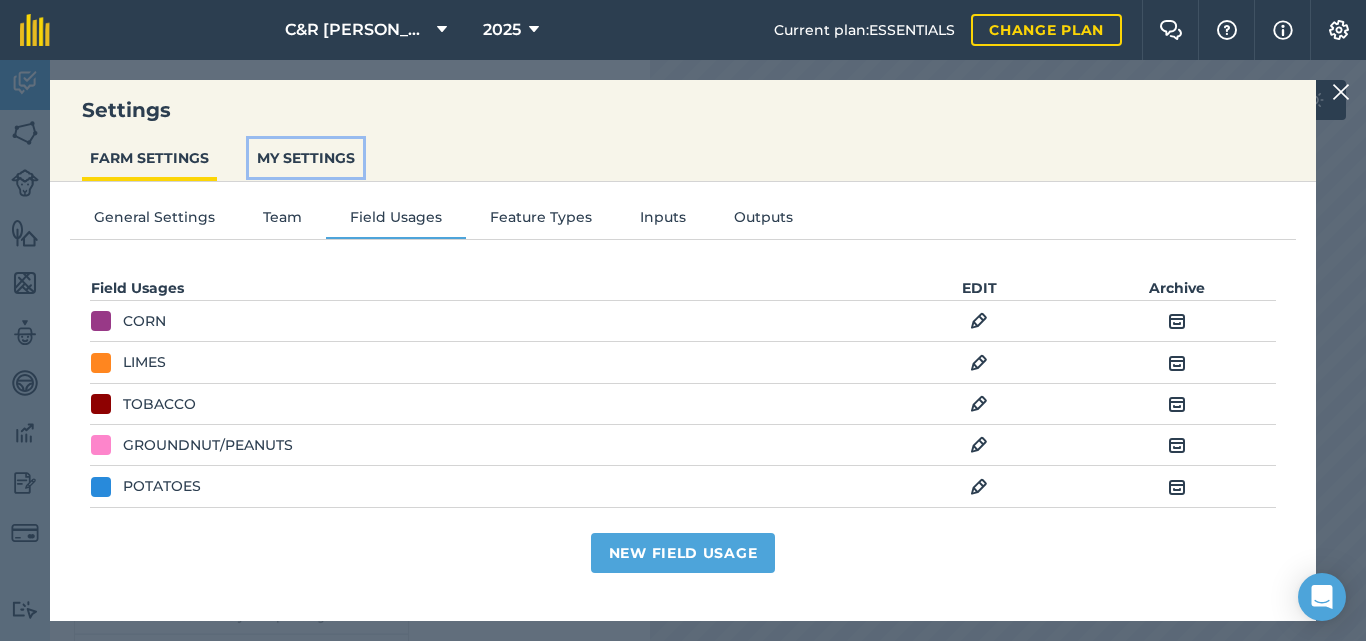 click on "MY SETTINGS" at bounding box center [306, 158] 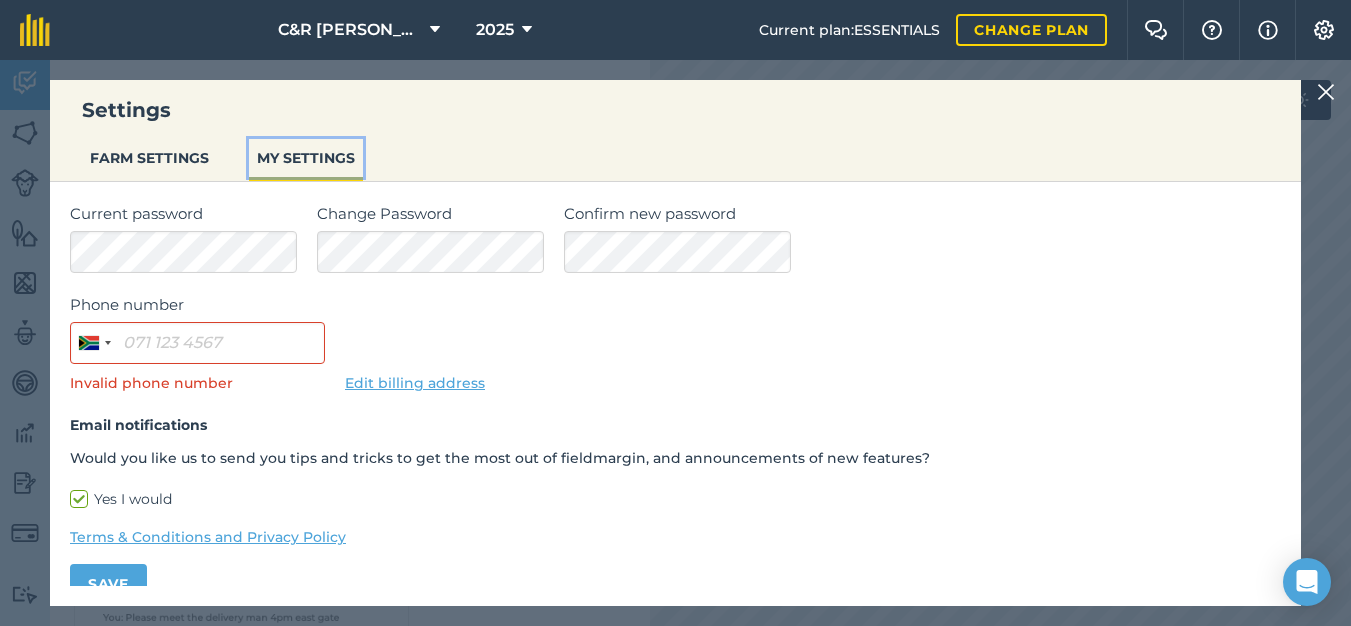 scroll, scrollTop: 156, scrollLeft: 0, axis: vertical 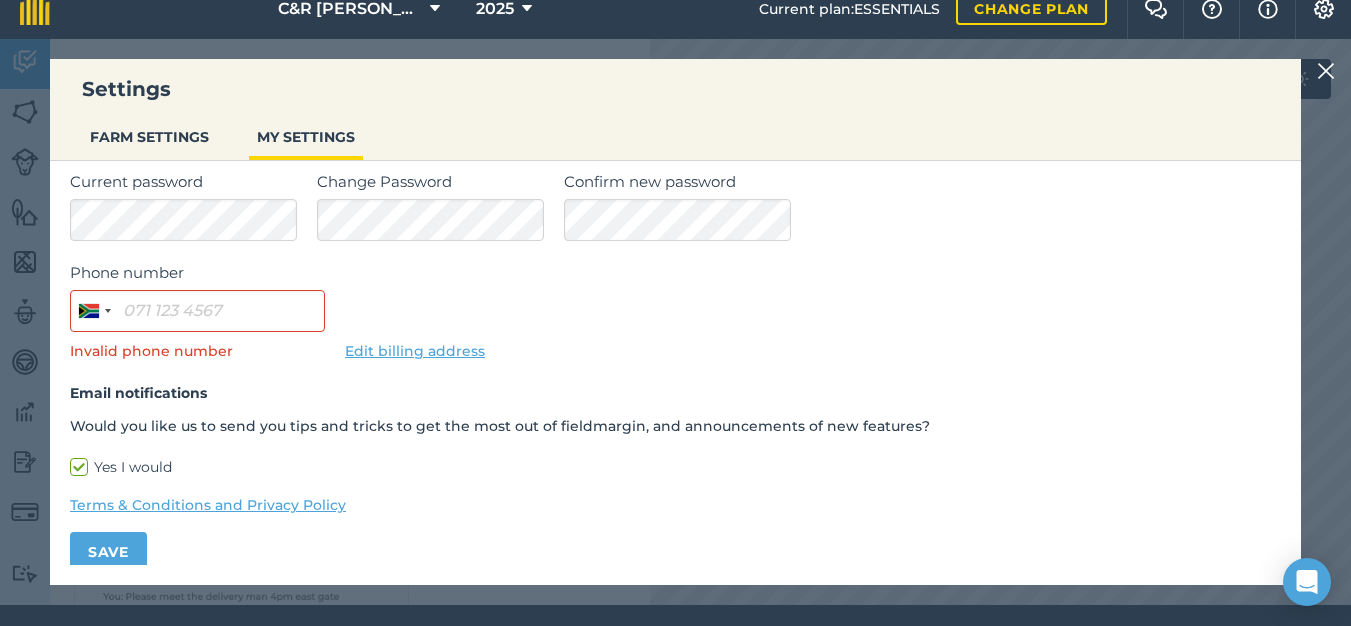 click on "Edit billing address" at bounding box center (415, 351) 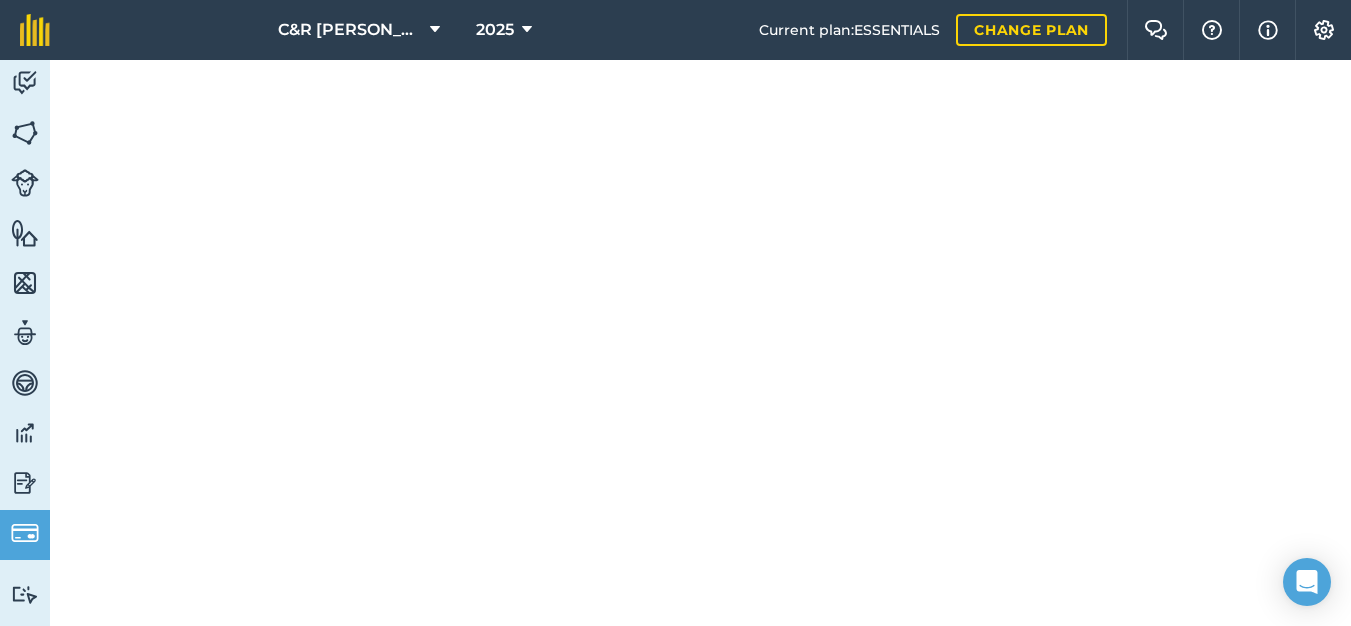 scroll, scrollTop: 0, scrollLeft: 0, axis: both 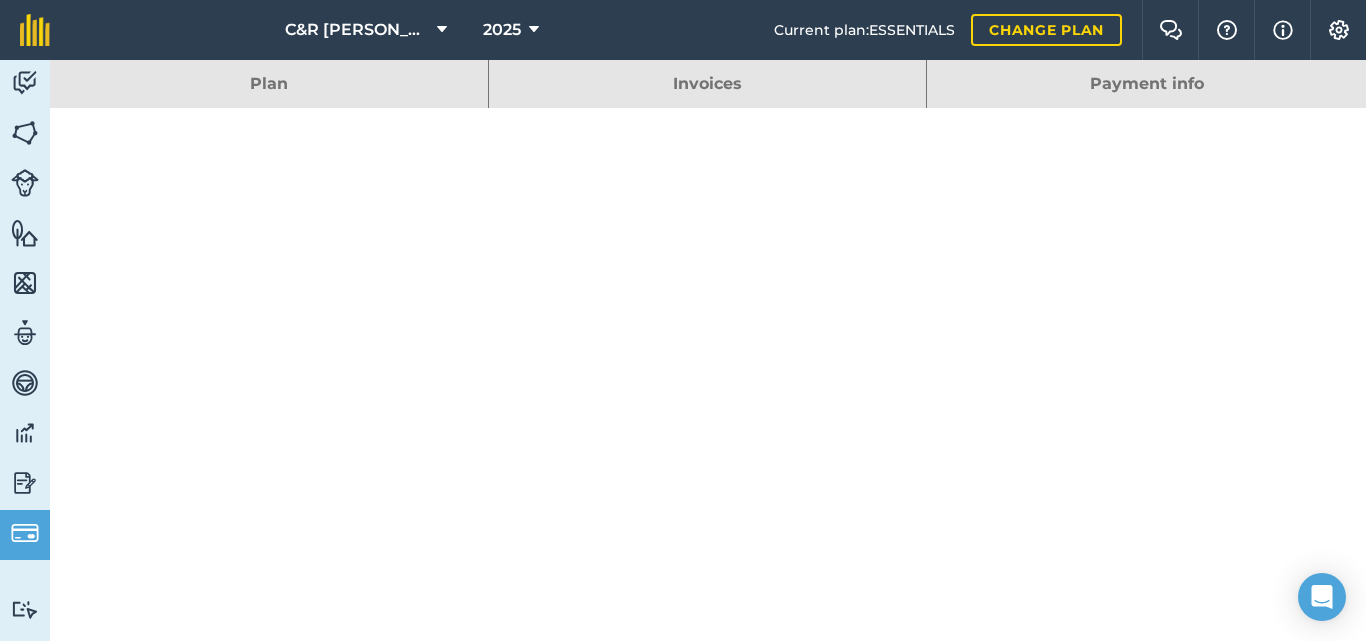 click on "Plan" at bounding box center [269, 84] 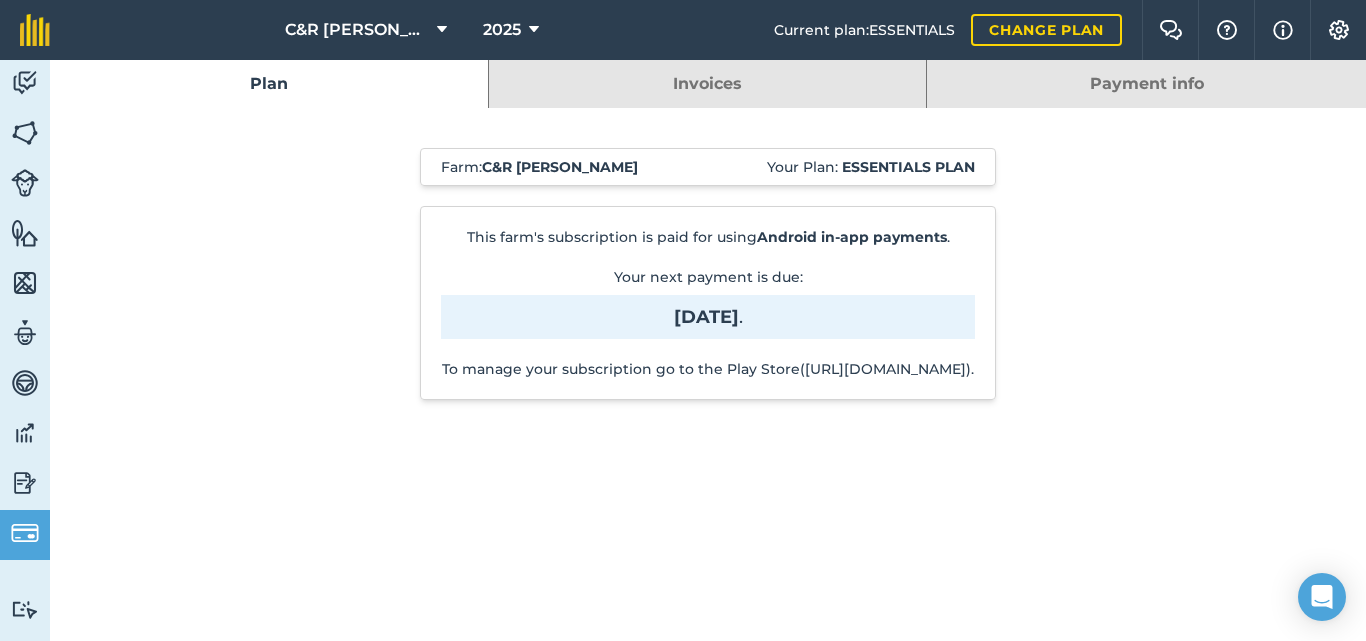 click on "Invoices" at bounding box center [708, 84] 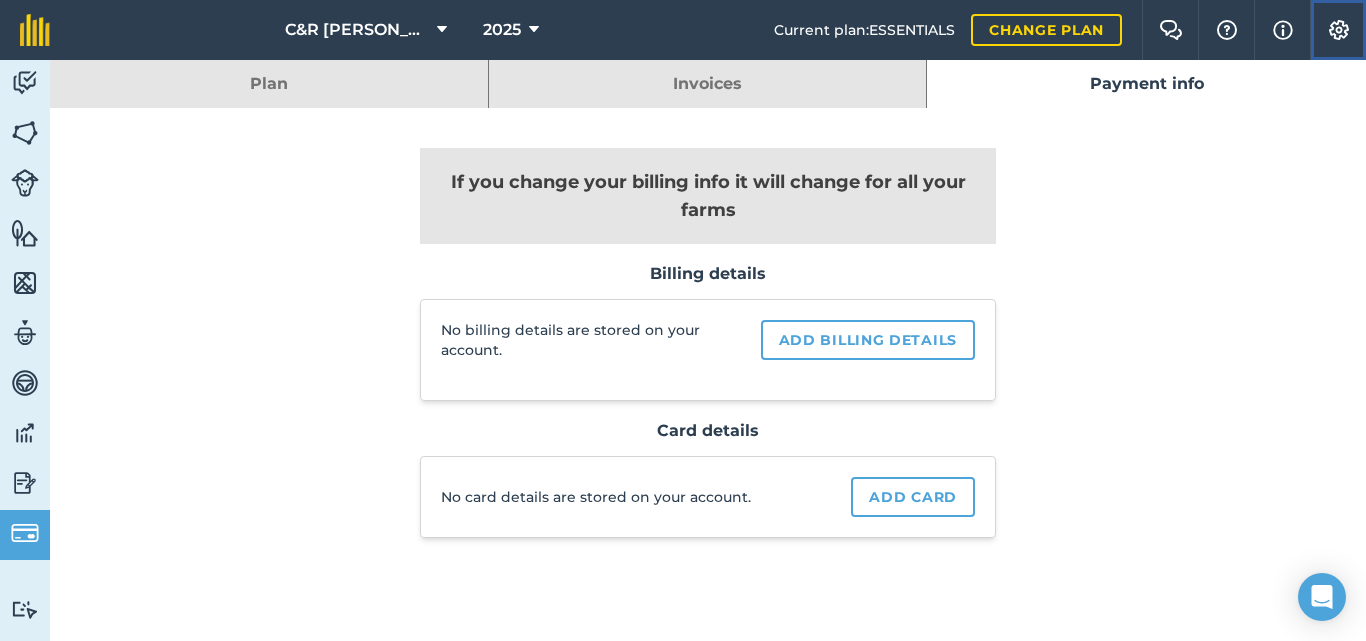 click at bounding box center (1339, 30) 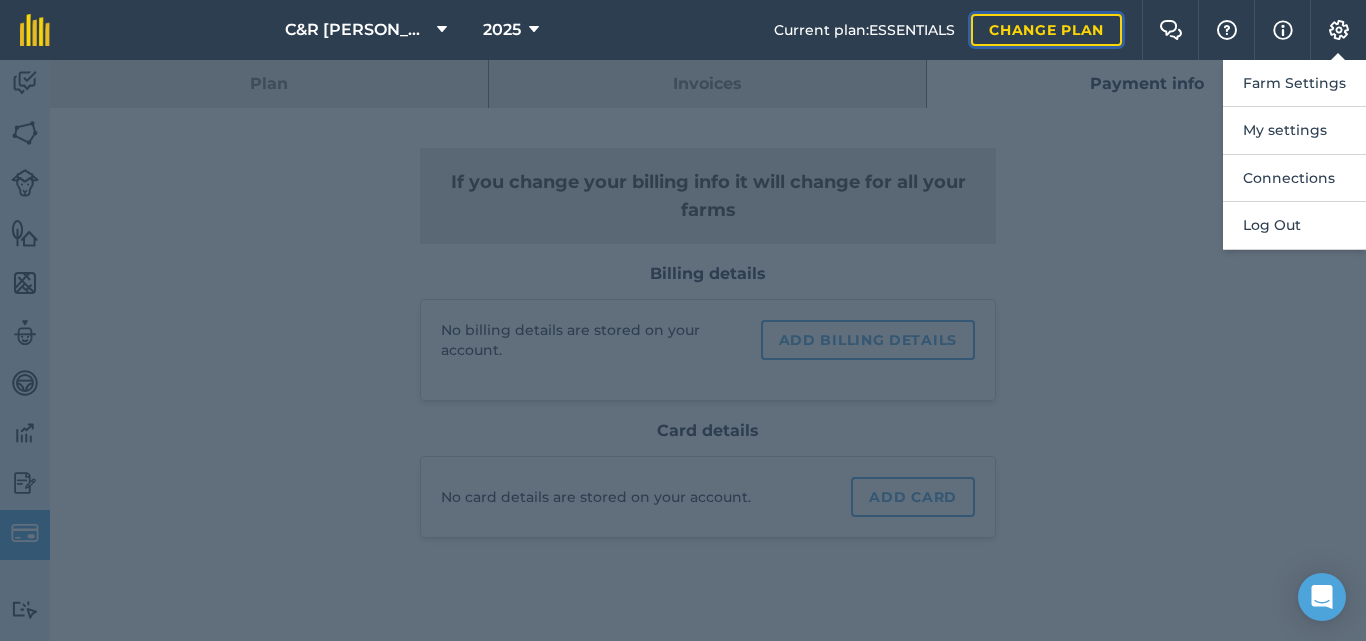 click on "Change plan" at bounding box center (1046, 30) 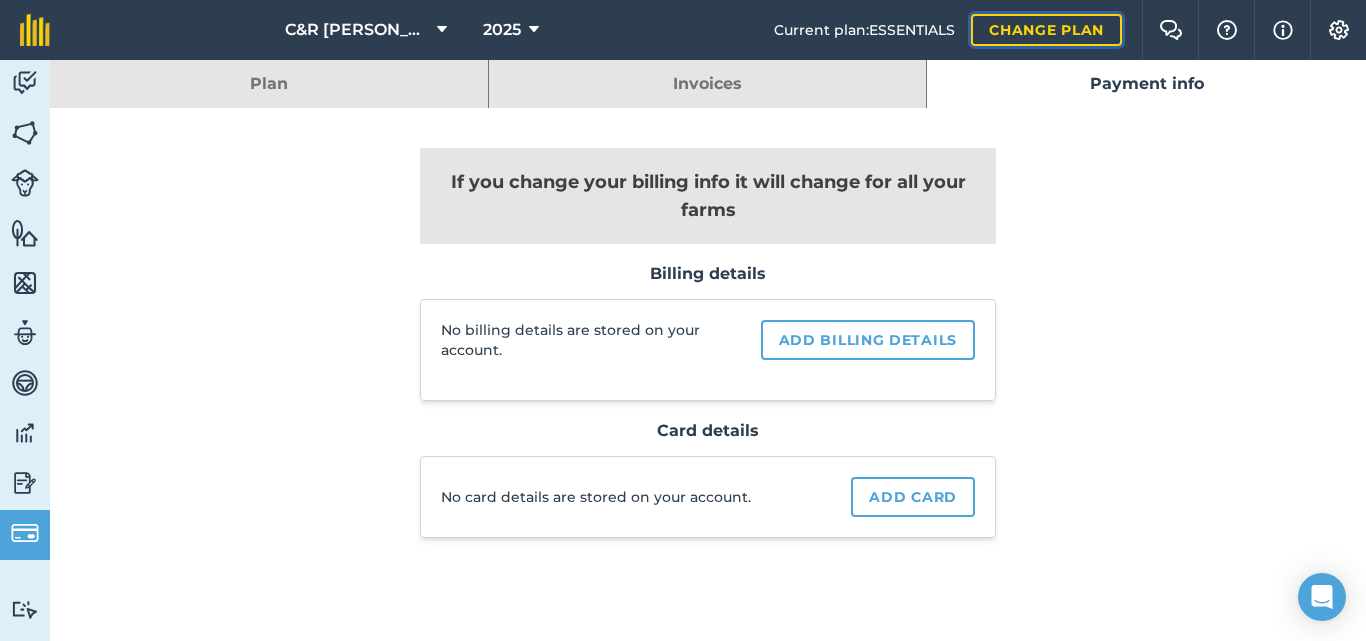 click on "Change plan" at bounding box center (1046, 30) 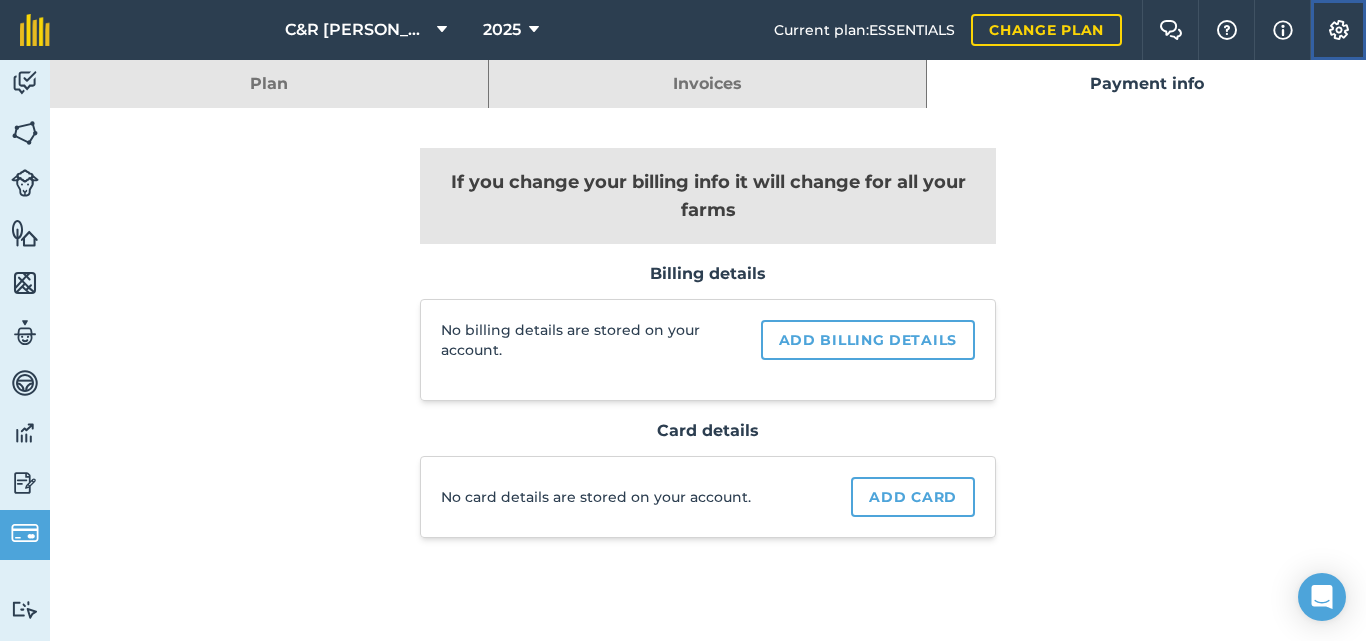 click at bounding box center (1339, 30) 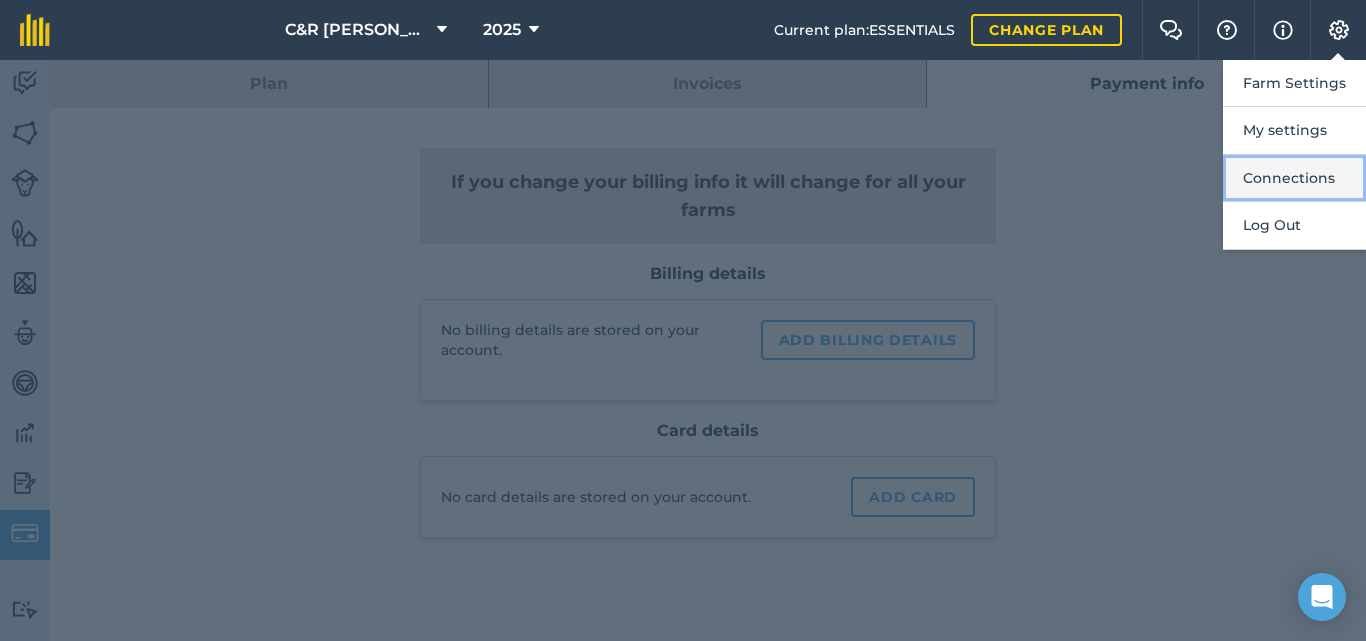 click on "Connections" at bounding box center (1294, 178) 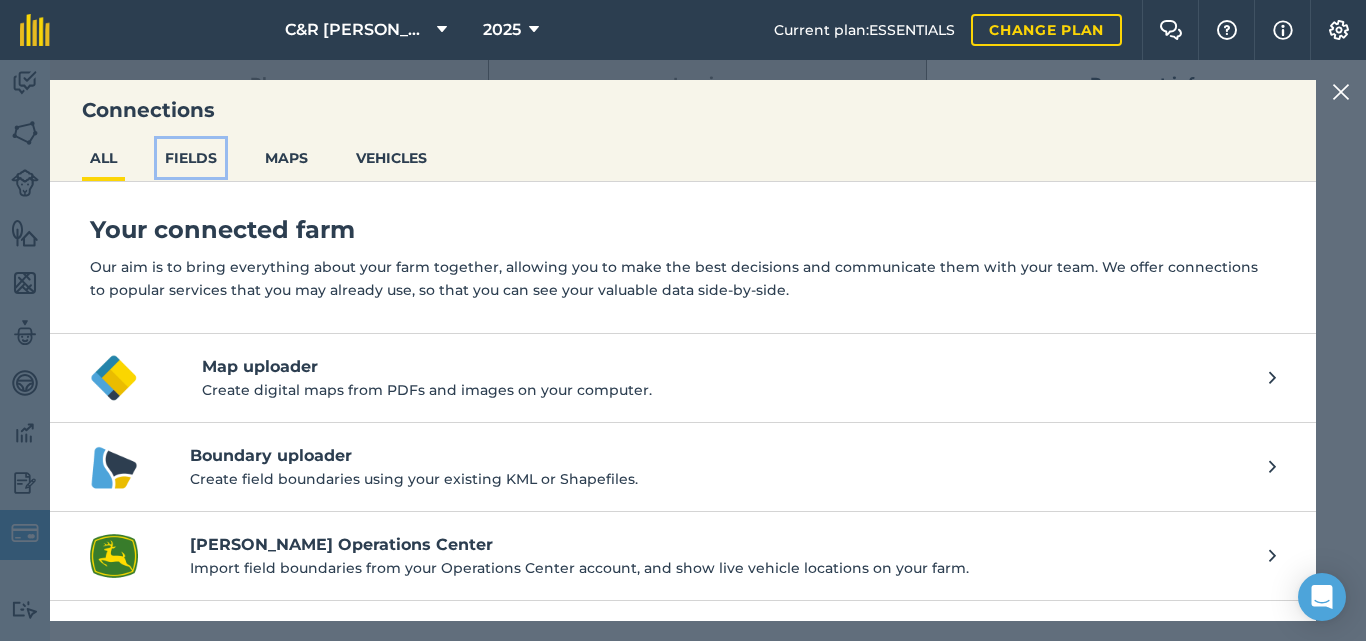 click on "FIELDS" at bounding box center (191, 158) 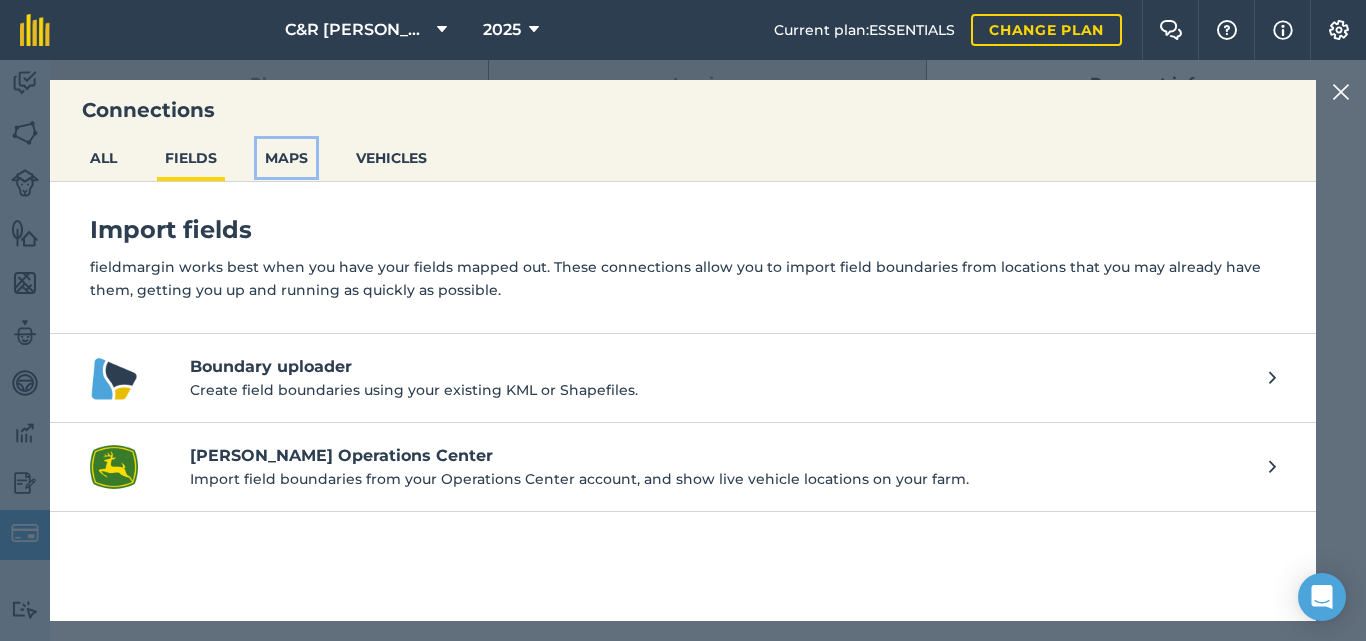 click on "MAPS" at bounding box center [286, 158] 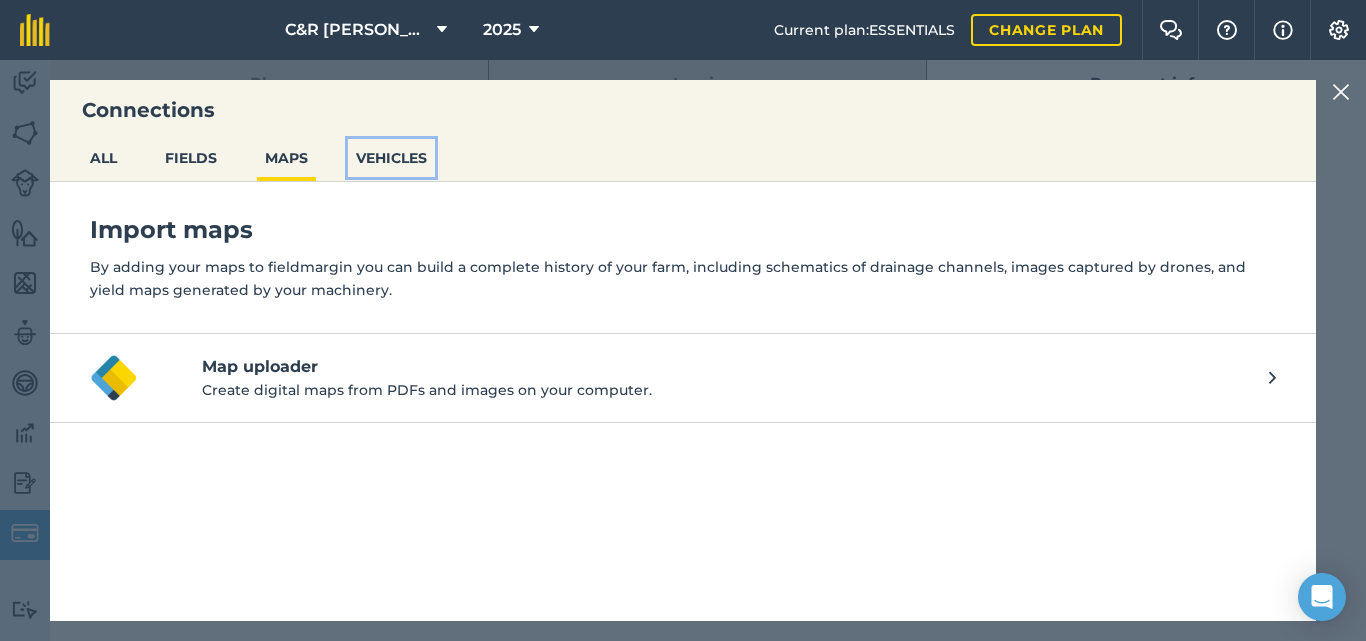click on "VEHICLES" at bounding box center (391, 158) 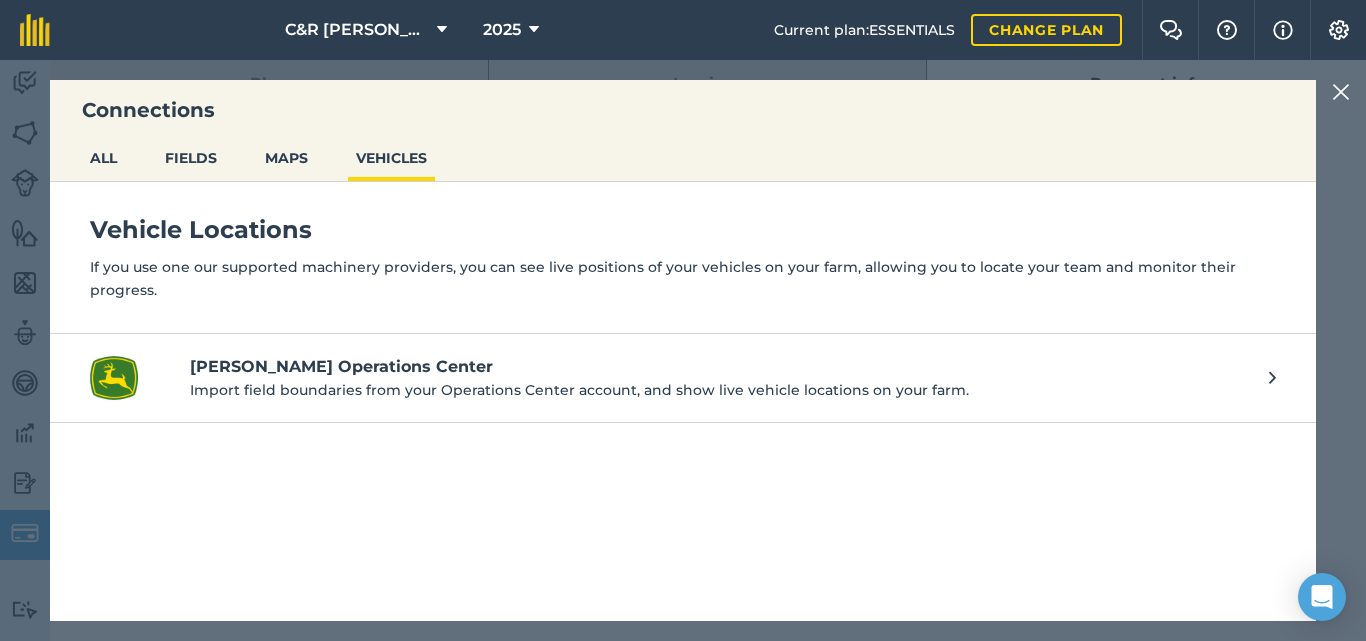click at bounding box center (1341, 92) 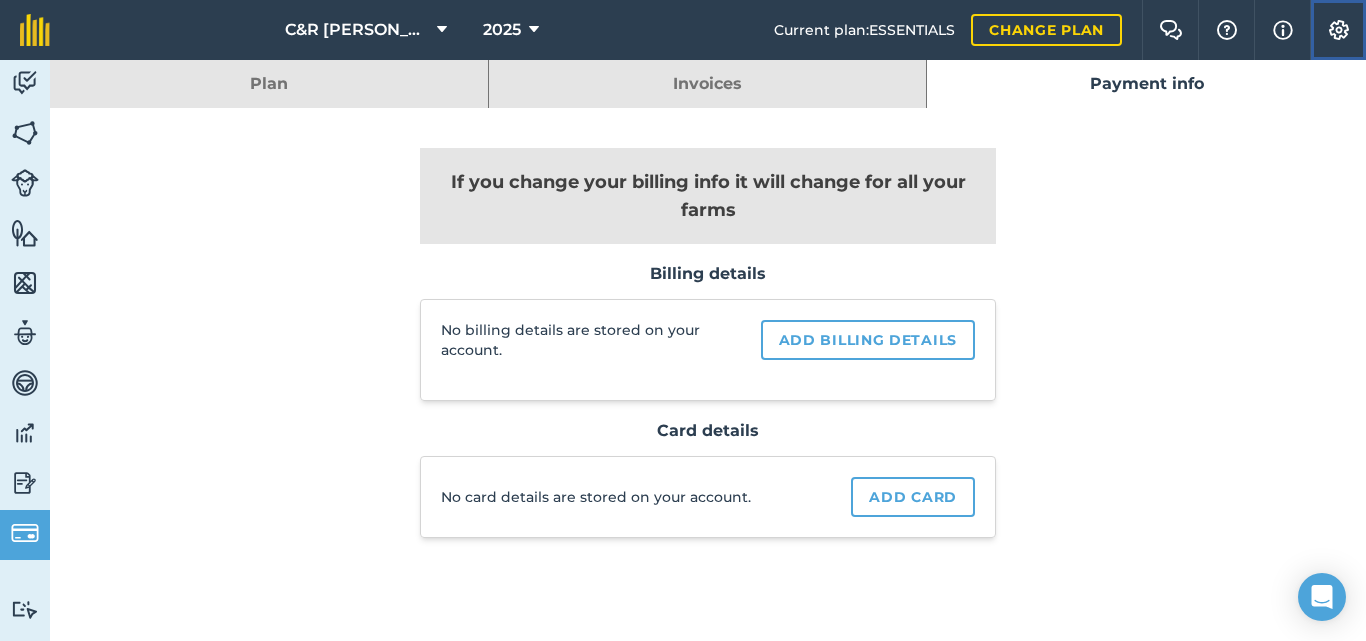 click at bounding box center [1339, 30] 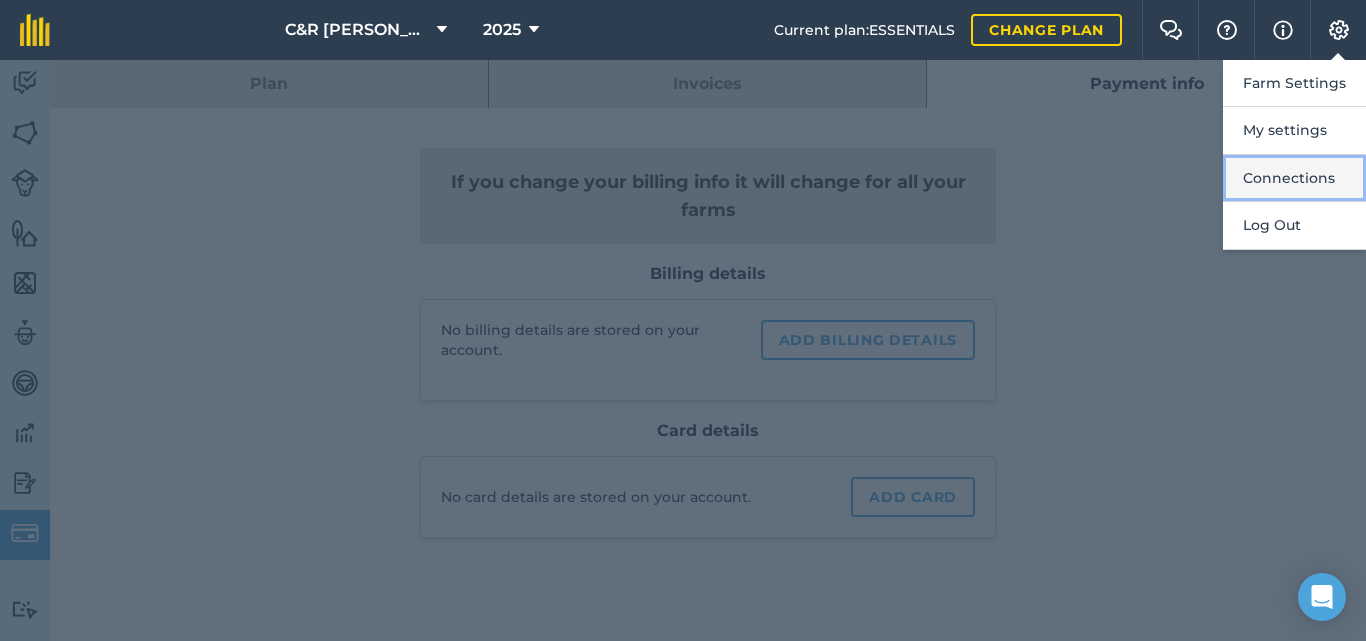 click on "Connections" at bounding box center [1294, 178] 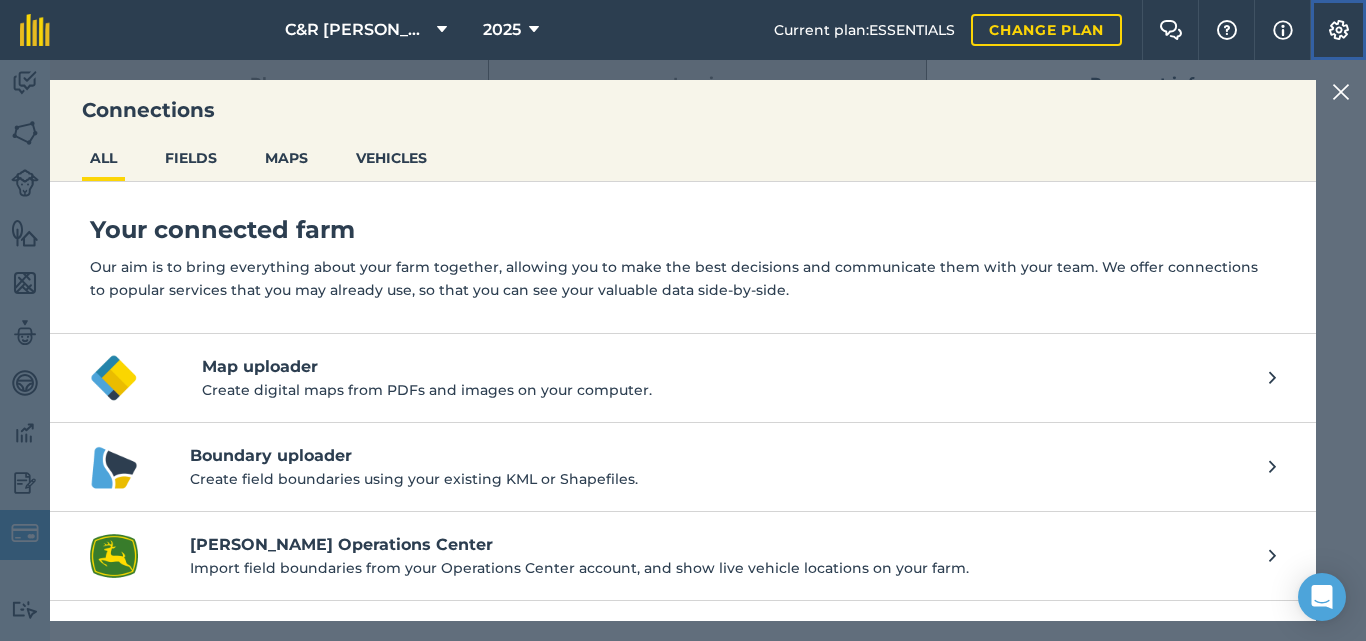 click at bounding box center [1339, 30] 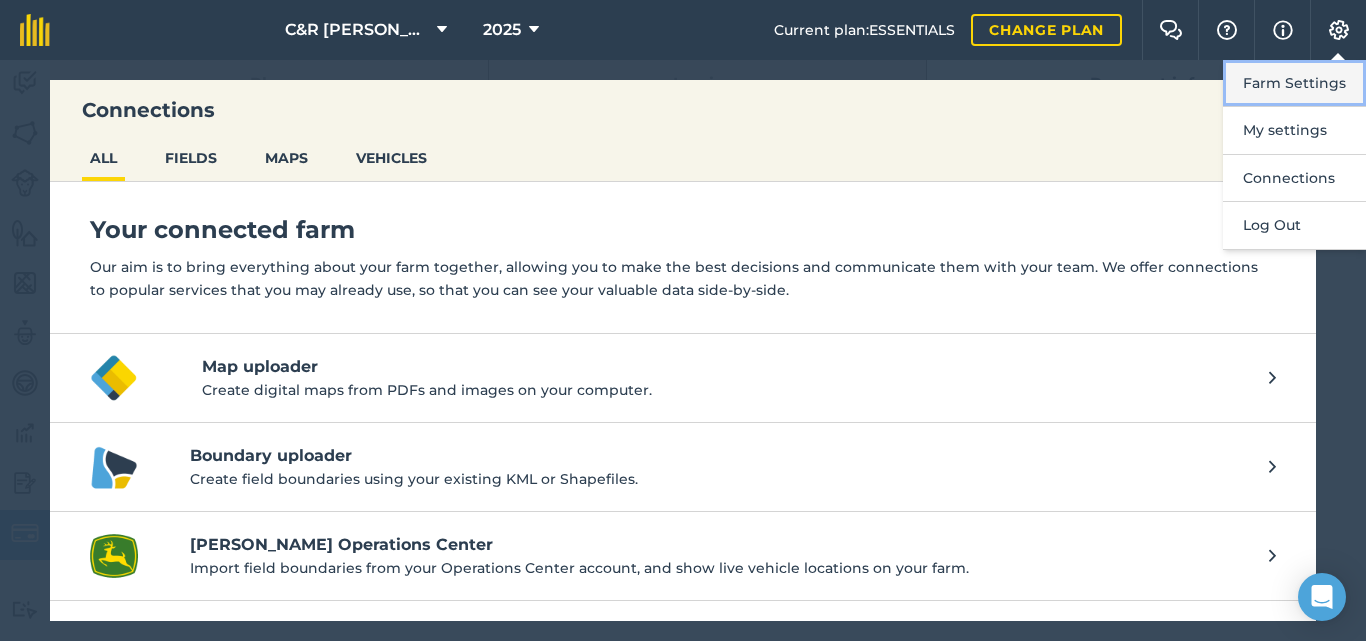 click on "Farm Settings" at bounding box center (1294, 83) 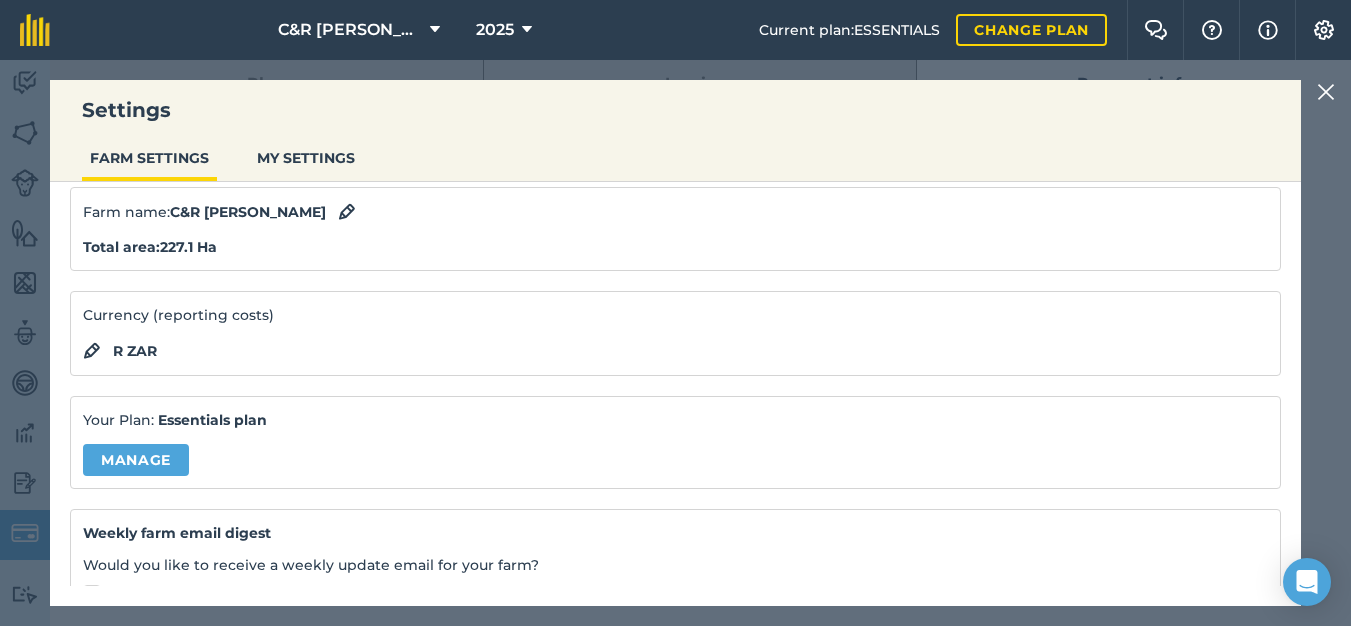 scroll, scrollTop: 100, scrollLeft: 0, axis: vertical 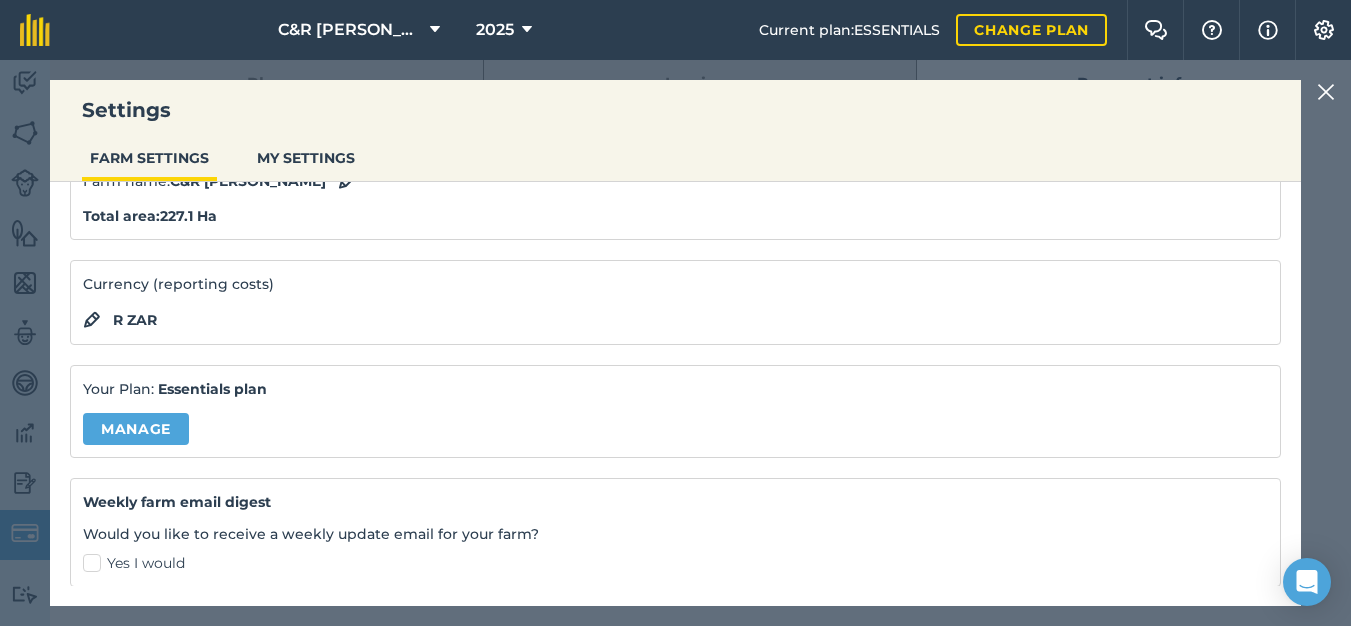 click on "R   ZAR" at bounding box center (135, 320) 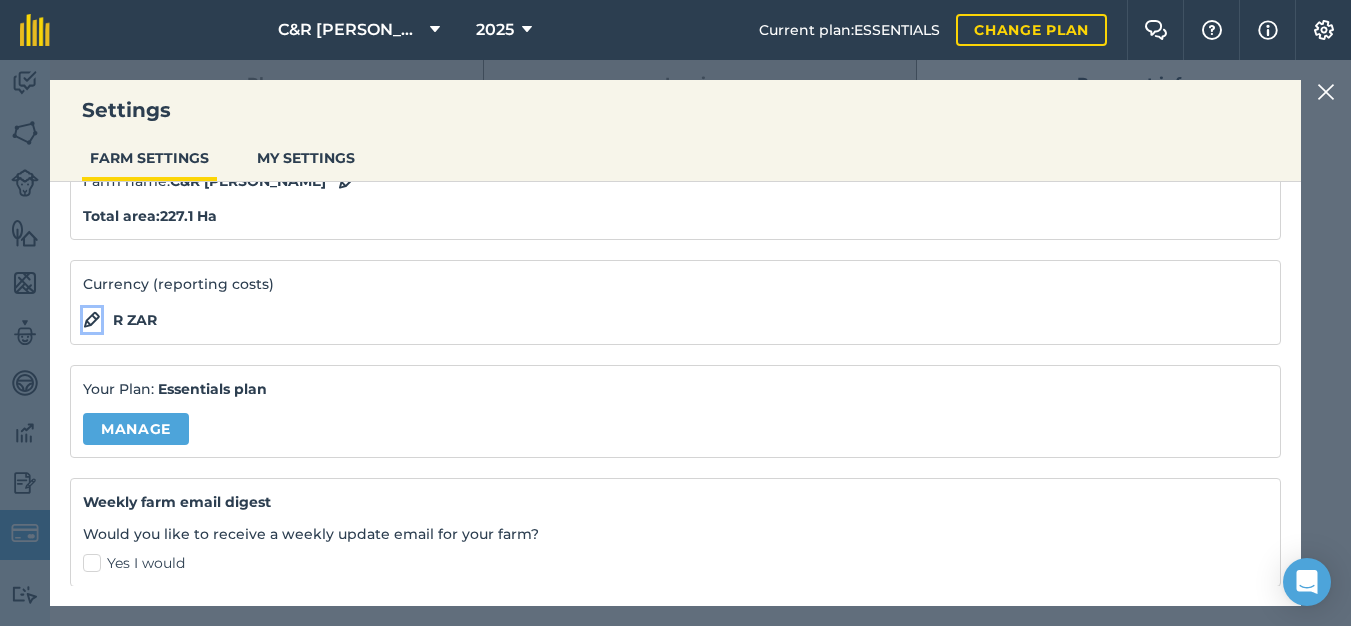 click at bounding box center [92, 320] 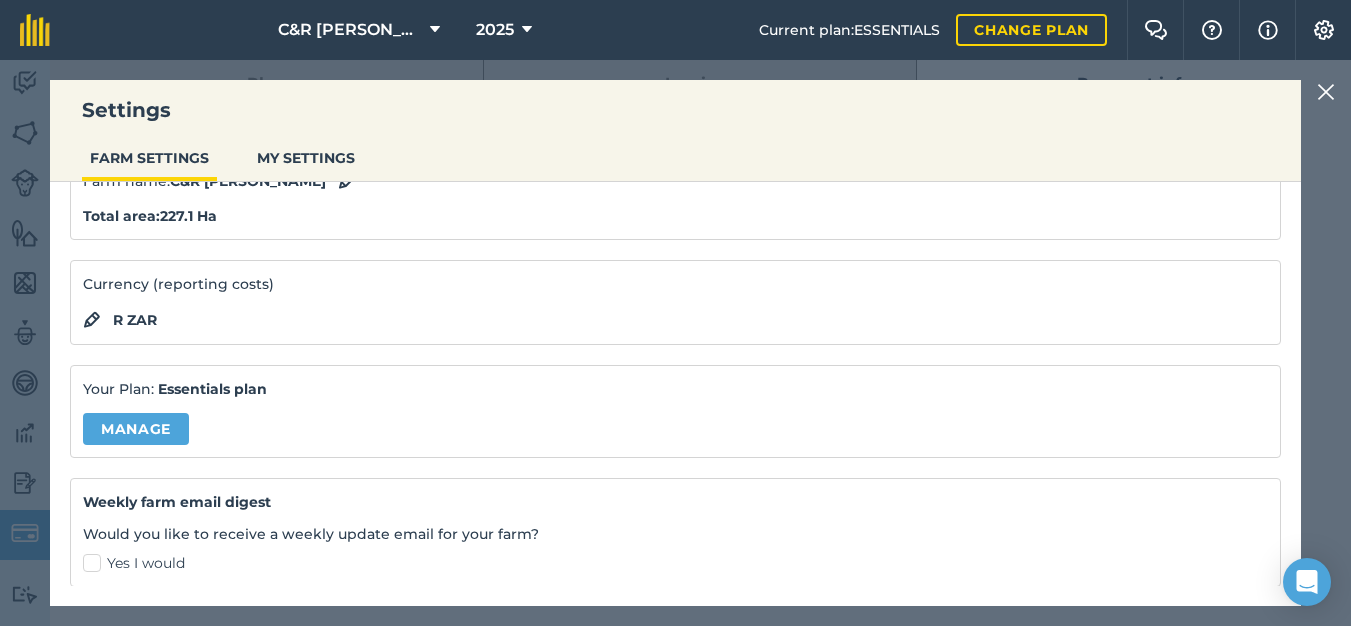 select on "ZAR" 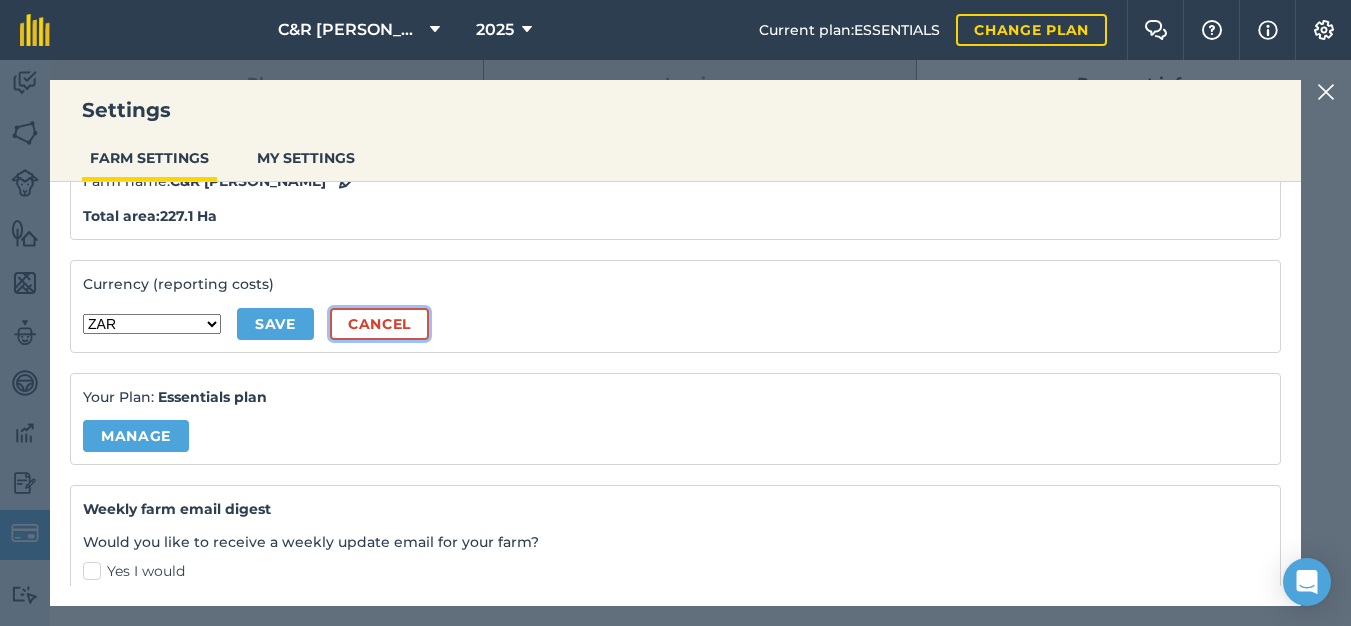 click on "Cancel" at bounding box center [379, 324] 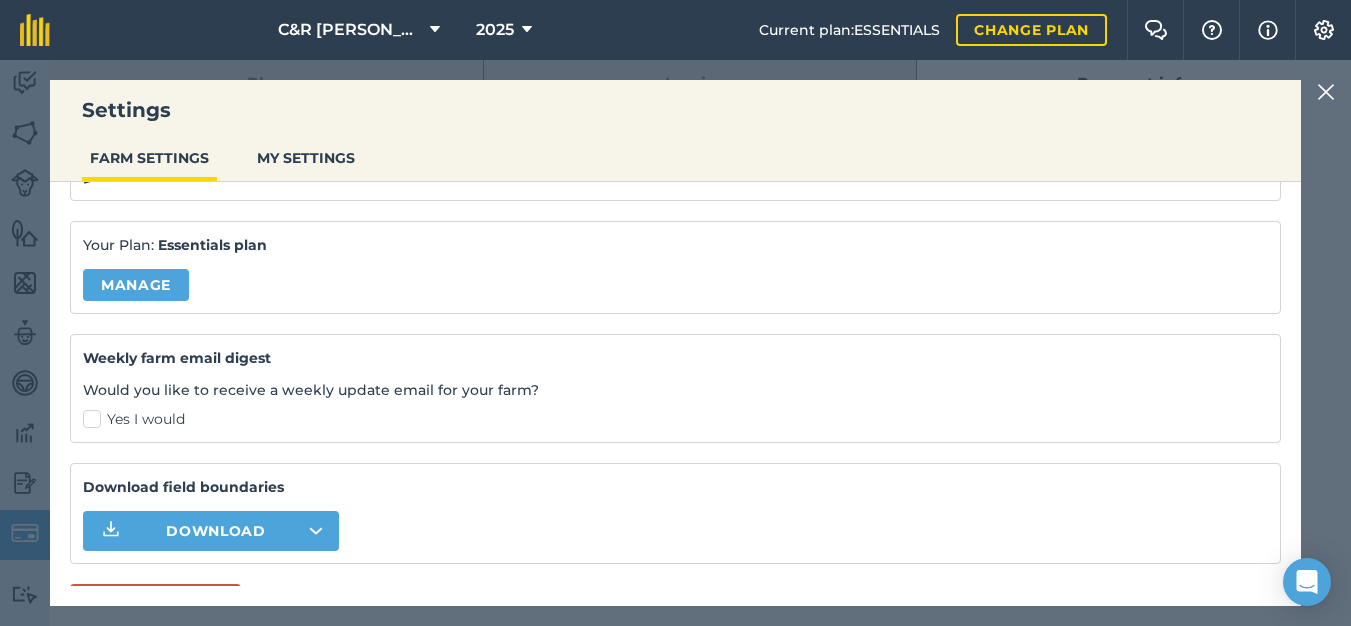 scroll, scrollTop: 266, scrollLeft: 0, axis: vertical 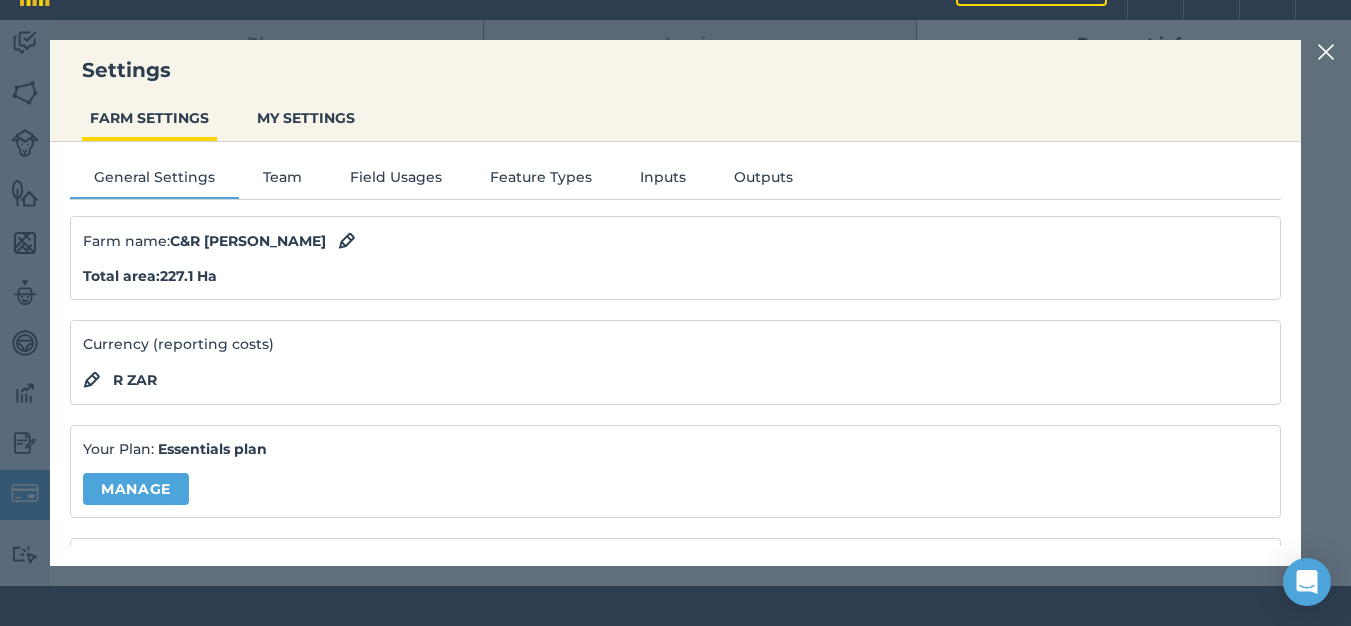 click at bounding box center (1326, 52) 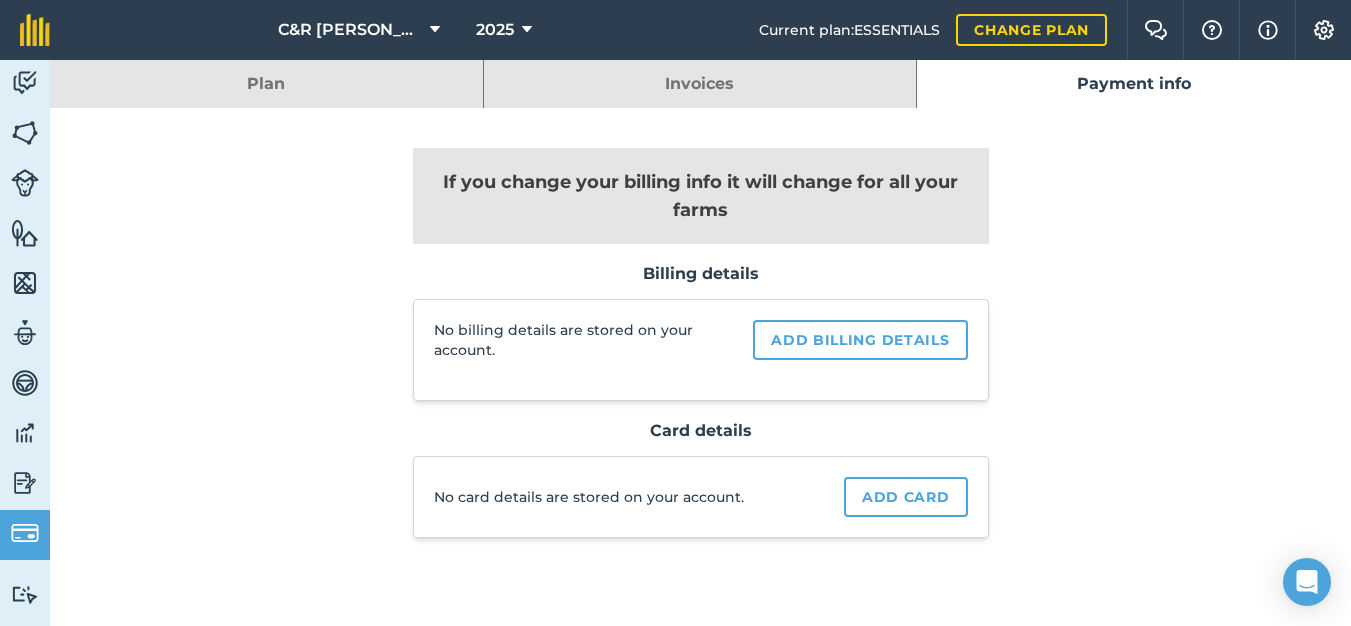 scroll, scrollTop: 0, scrollLeft: 0, axis: both 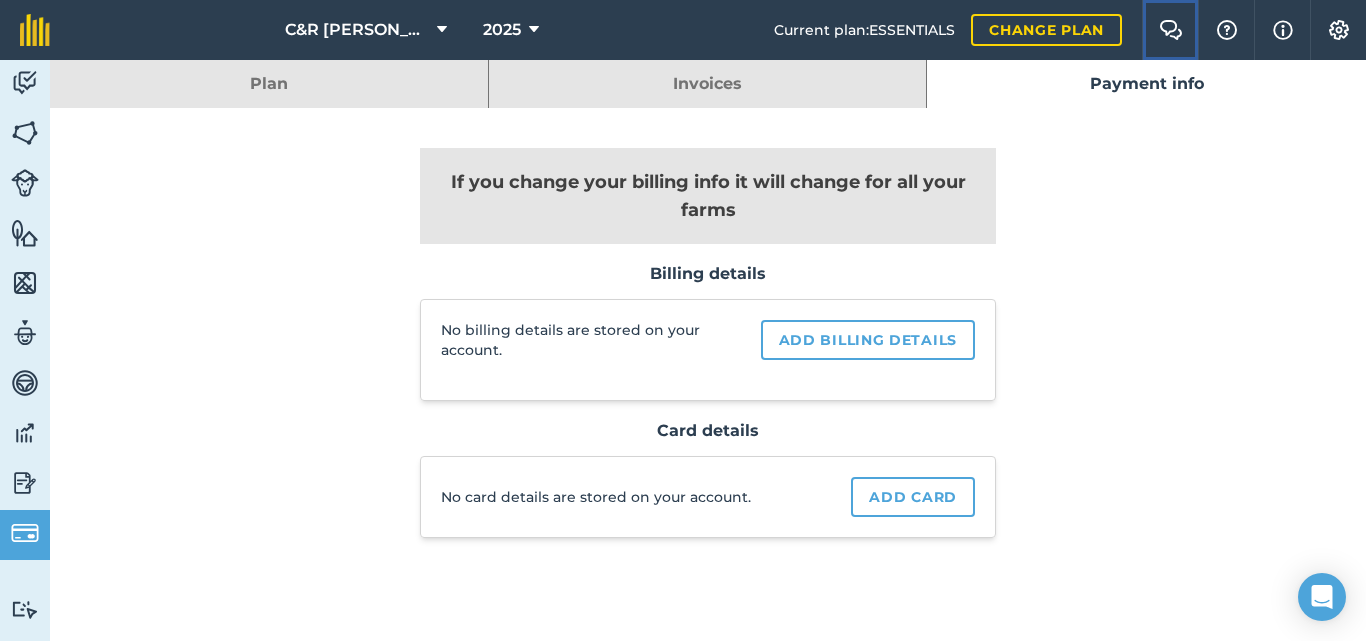 click on "Farm Chat" at bounding box center [1170, 30] 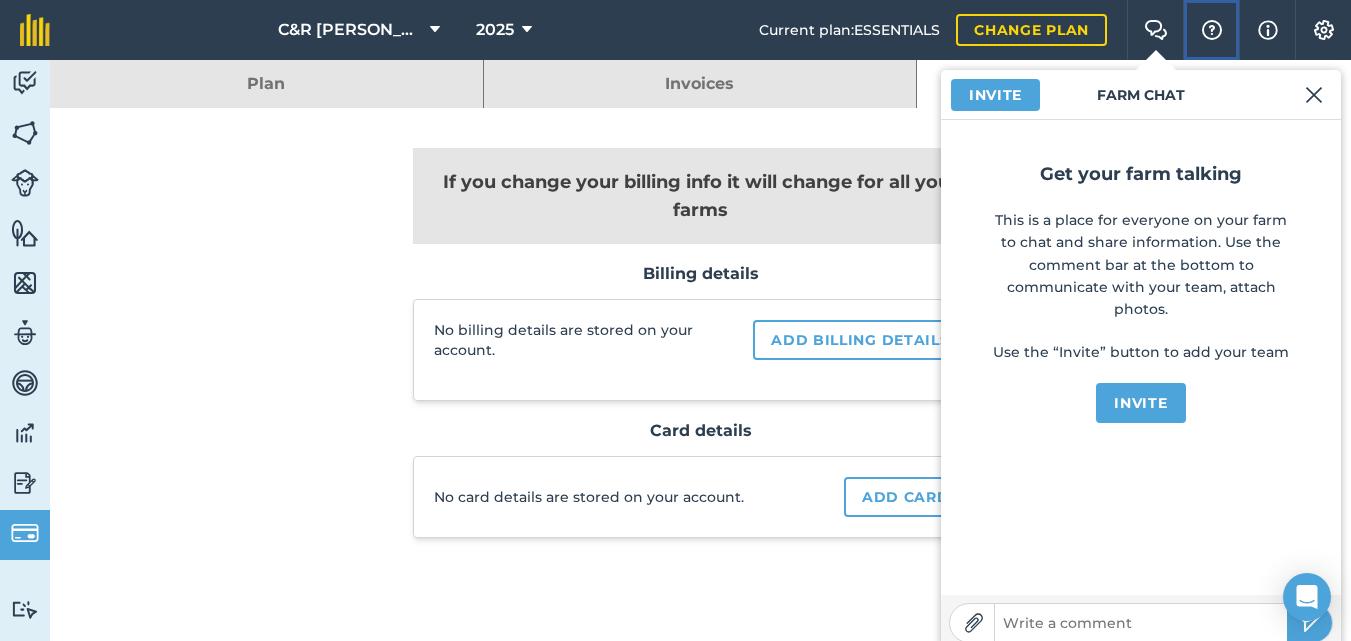 click on "Help" at bounding box center [1211, 30] 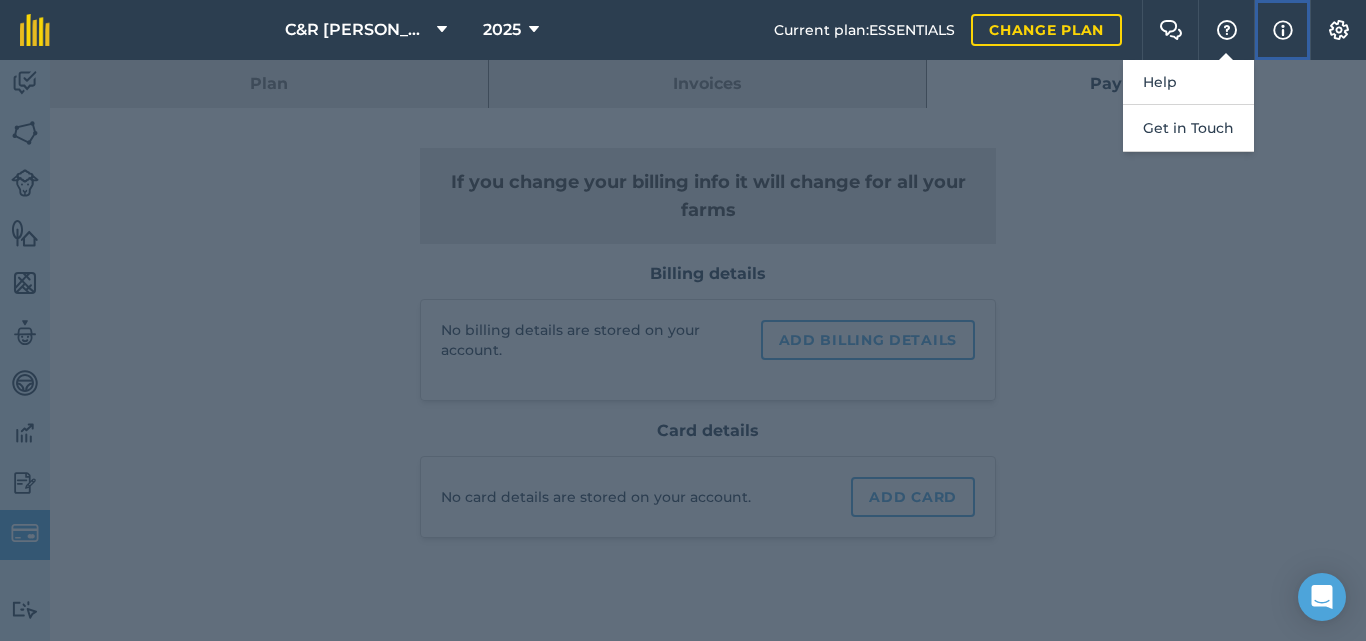 click on "Info" at bounding box center [1282, 30] 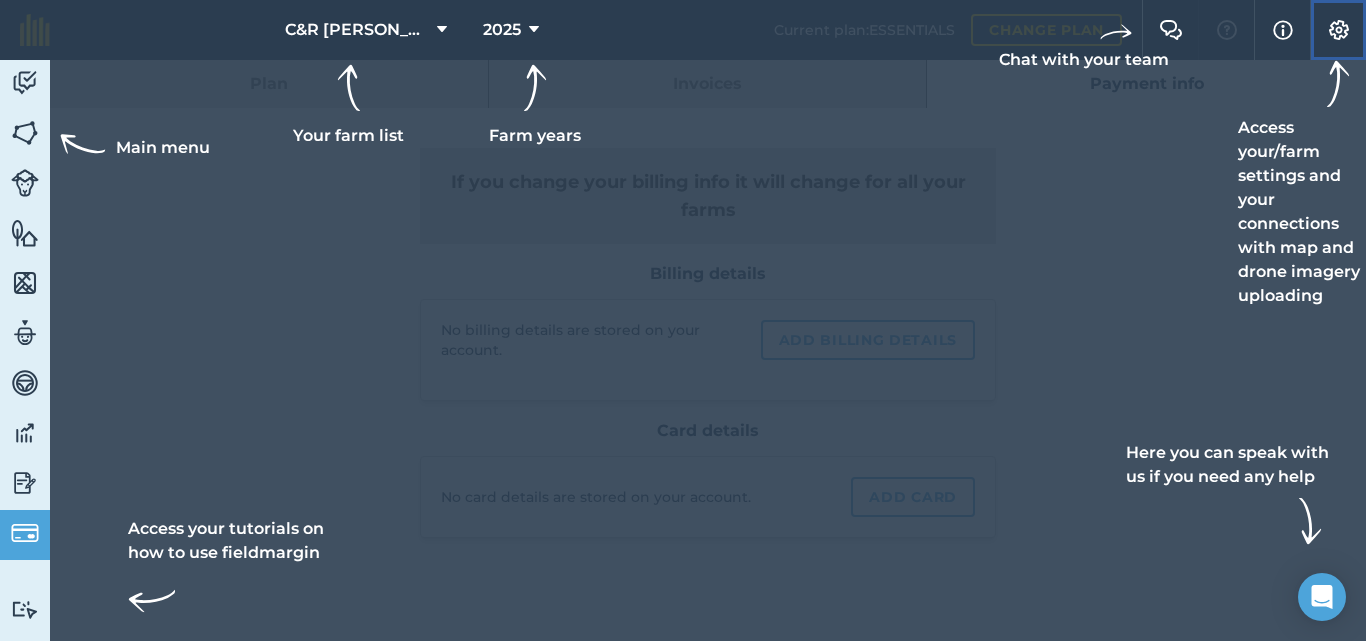 click on "Settings" at bounding box center (1338, 30) 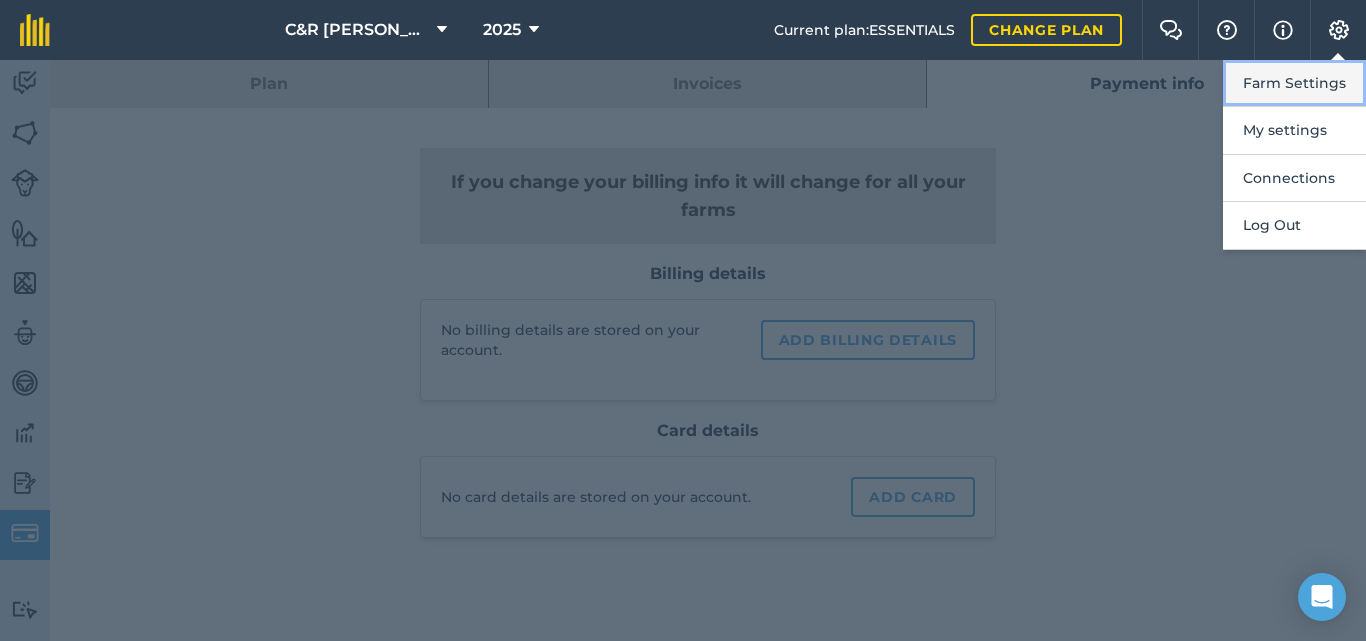 click on "Farm Settings" at bounding box center [1294, 83] 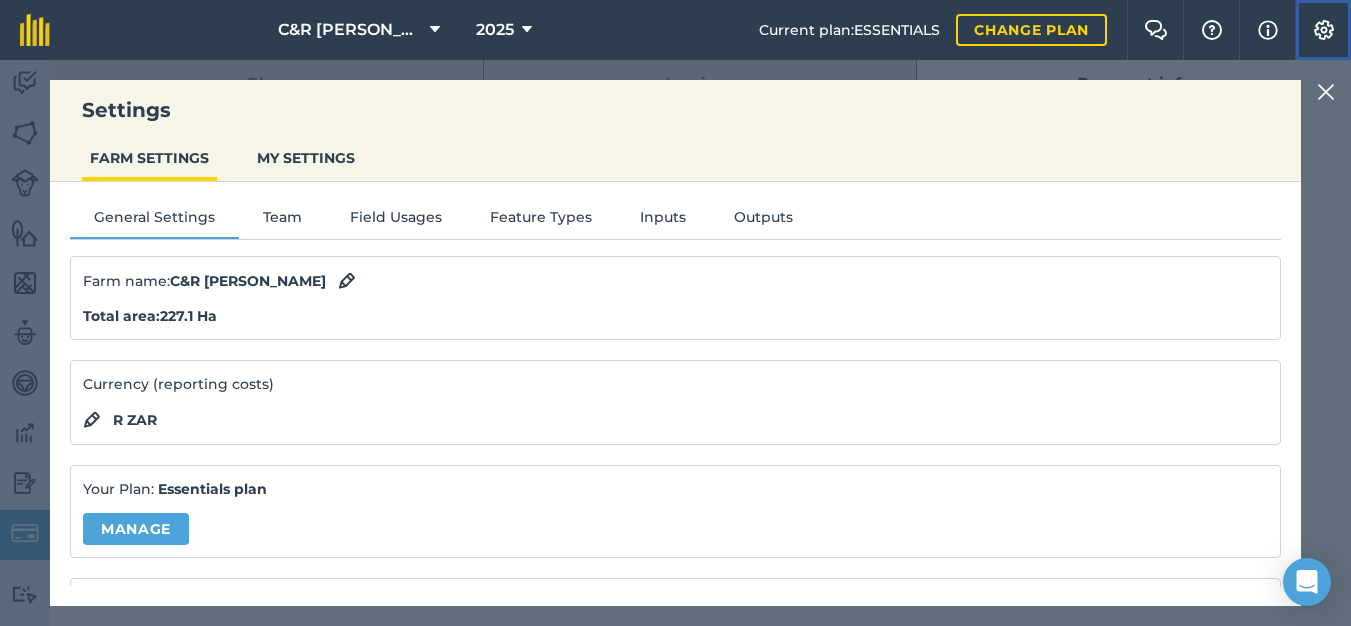 click at bounding box center [1324, 30] 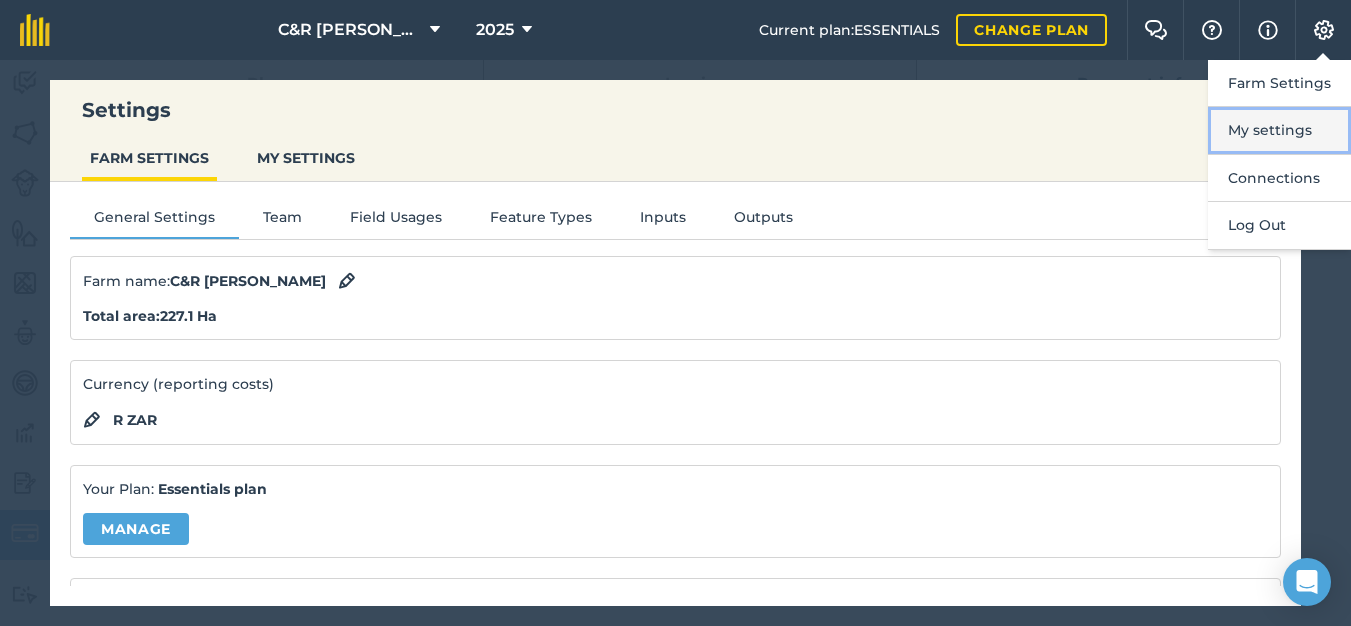 click on "My settings" at bounding box center [1279, 130] 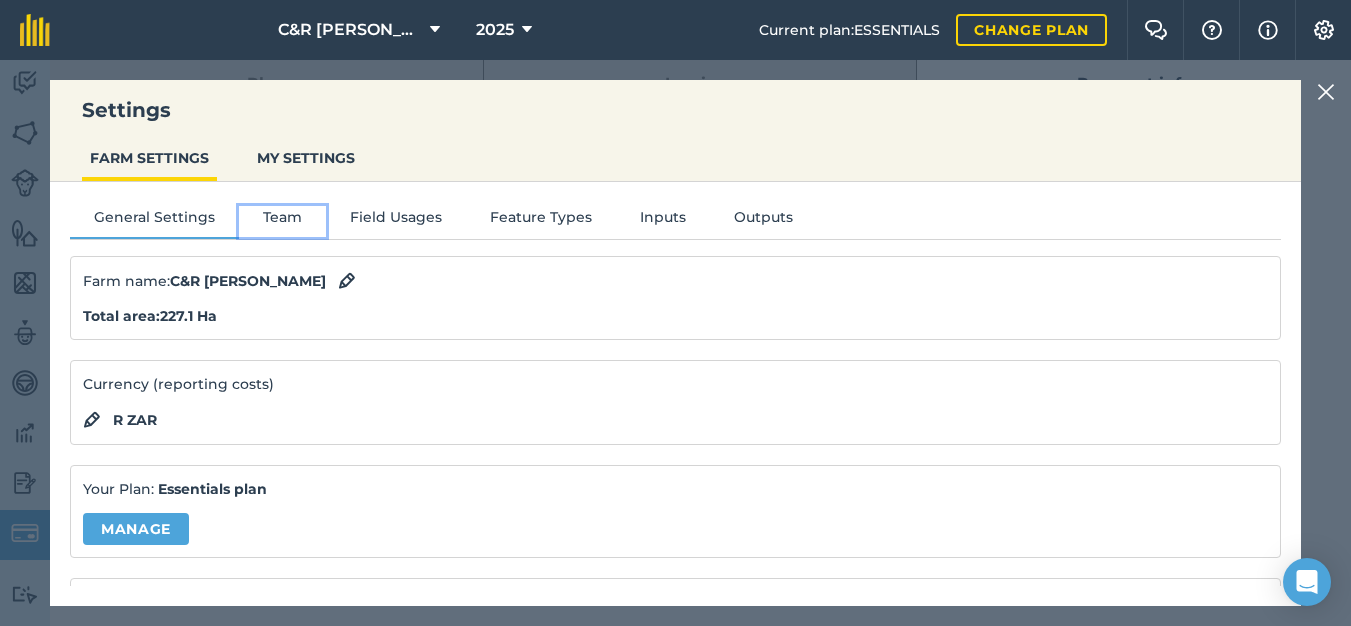 click on "Team" at bounding box center (282, 221) 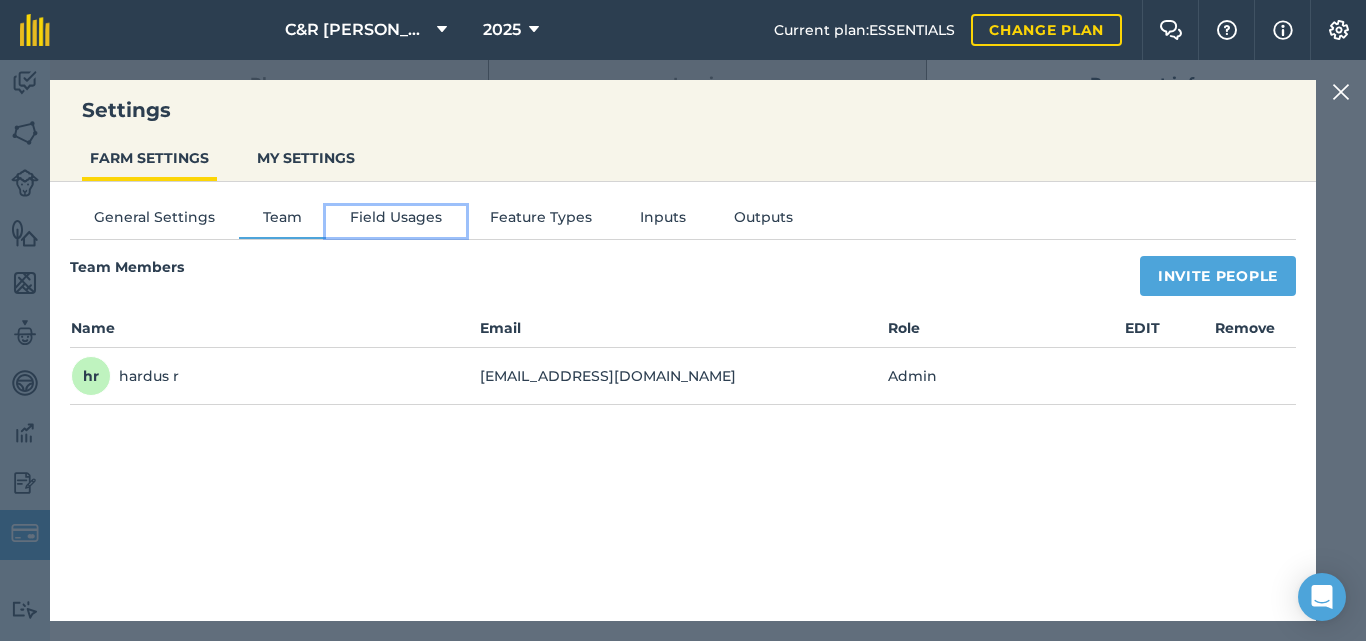 click on "Field Usages" at bounding box center [396, 221] 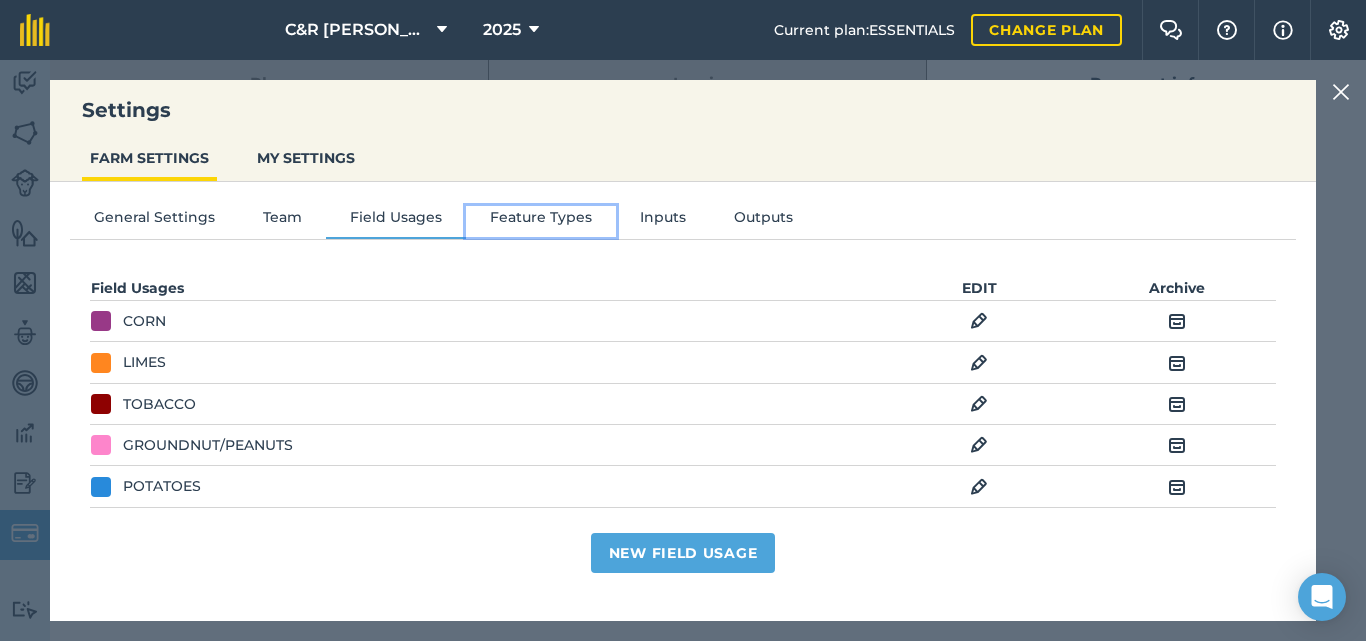 click on "Feature Types" at bounding box center [541, 221] 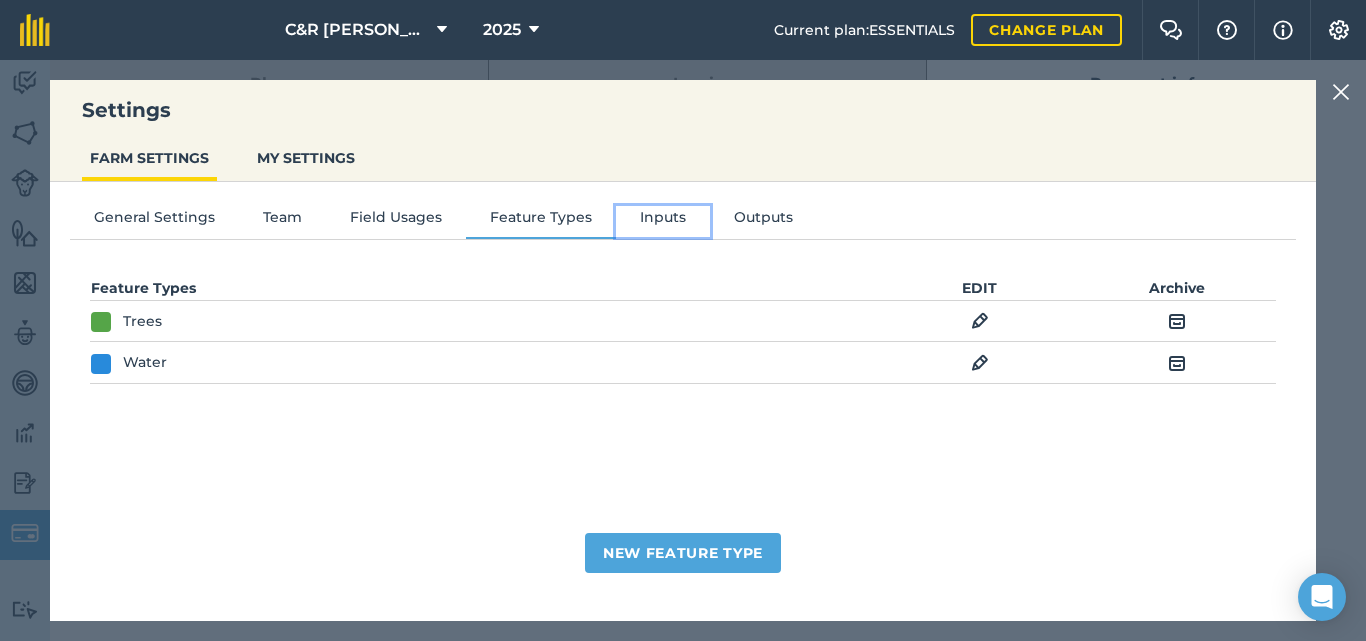 click on "Inputs" at bounding box center [663, 221] 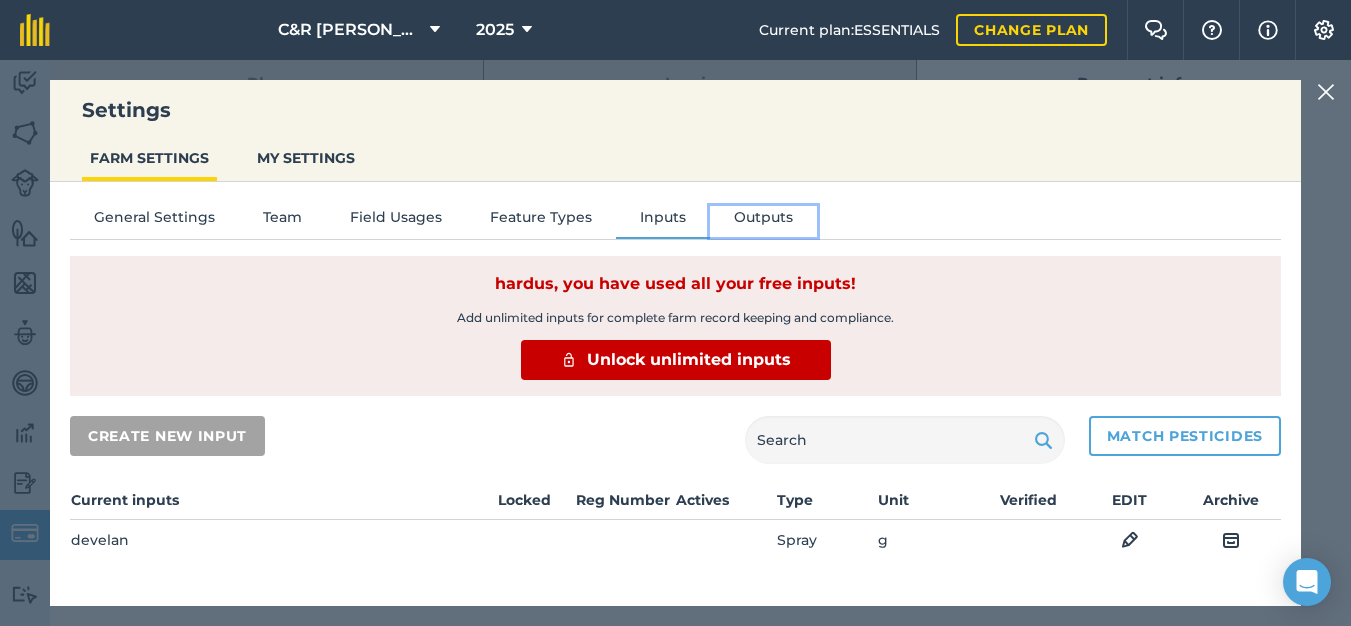 click on "Outputs" at bounding box center (763, 221) 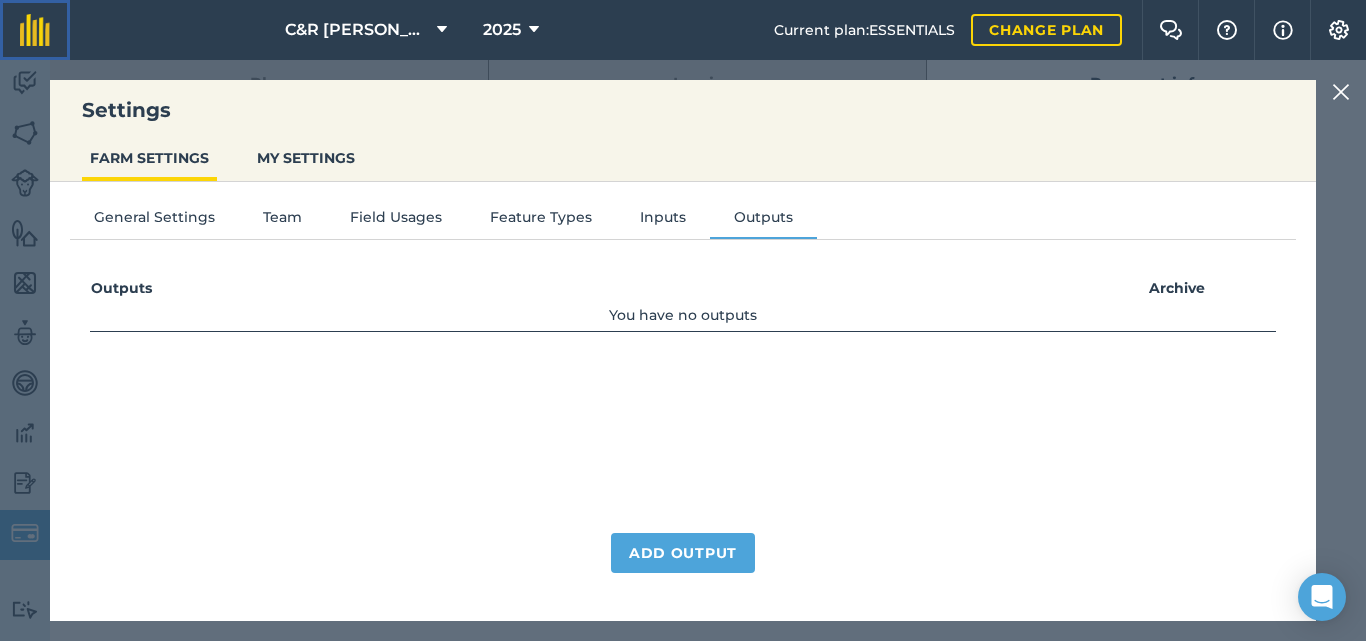 click at bounding box center [35, 30] 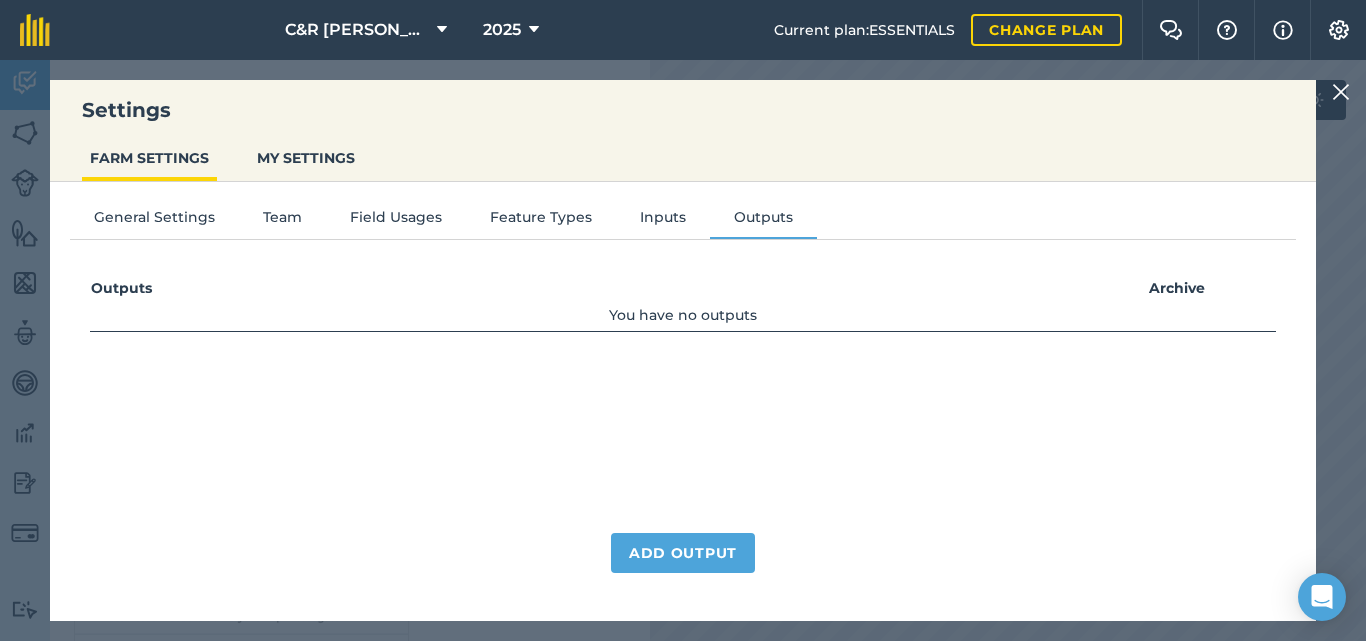 click at bounding box center (1341, 92) 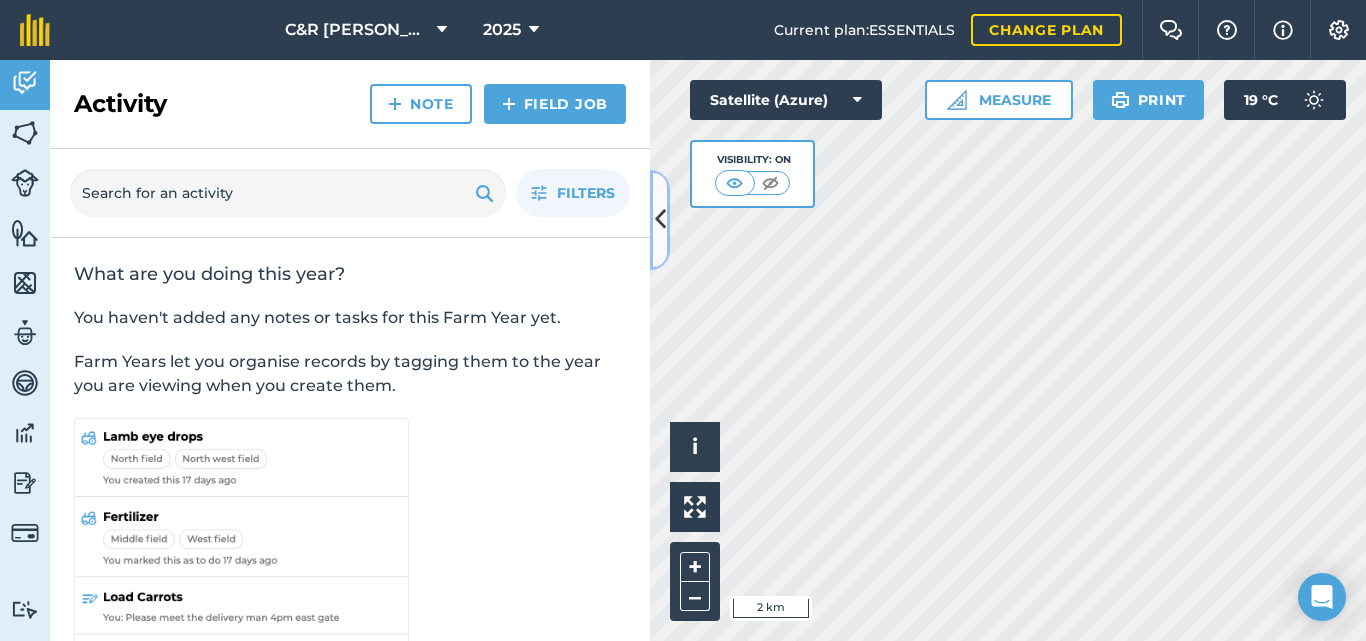 click at bounding box center (660, 220) 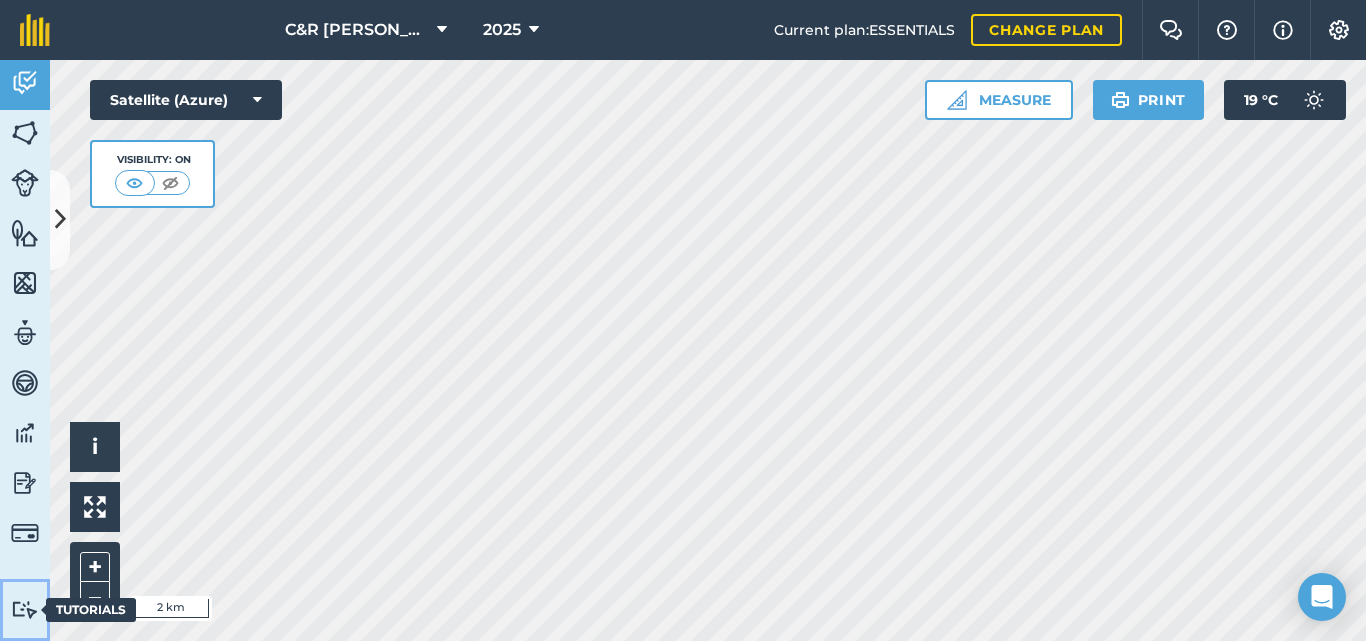 click at bounding box center [25, 609] 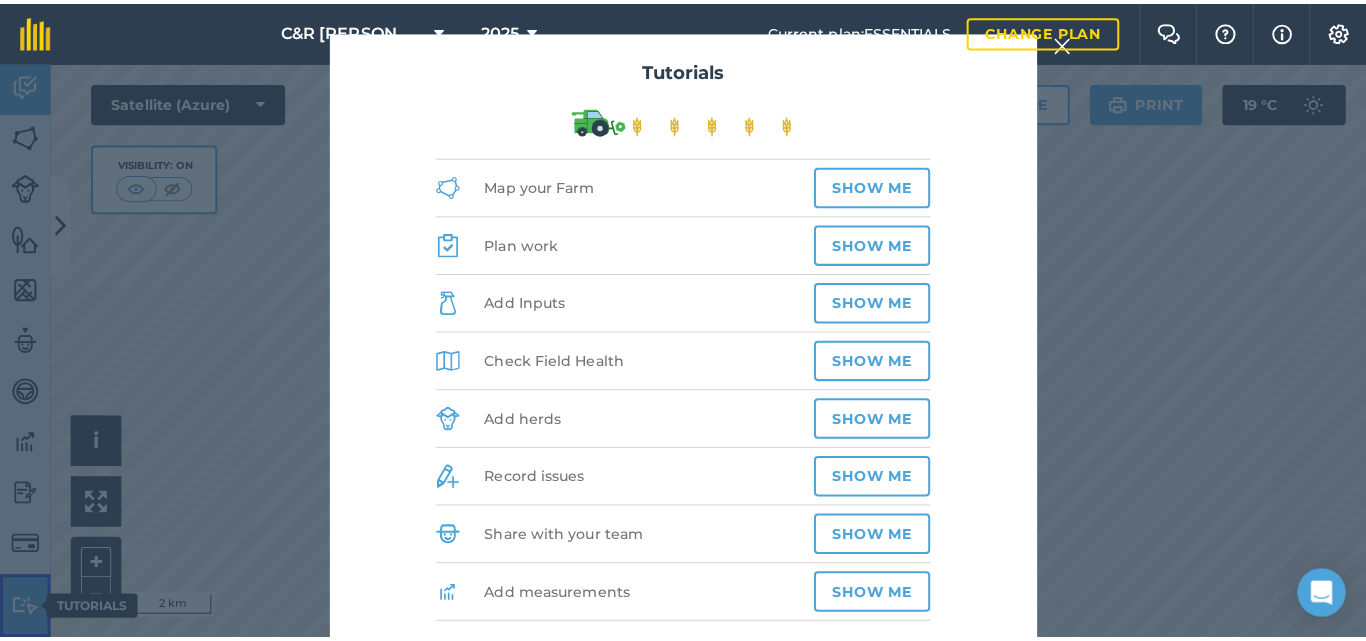scroll, scrollTop: 10, scrollLeft: 0, axis: vertical 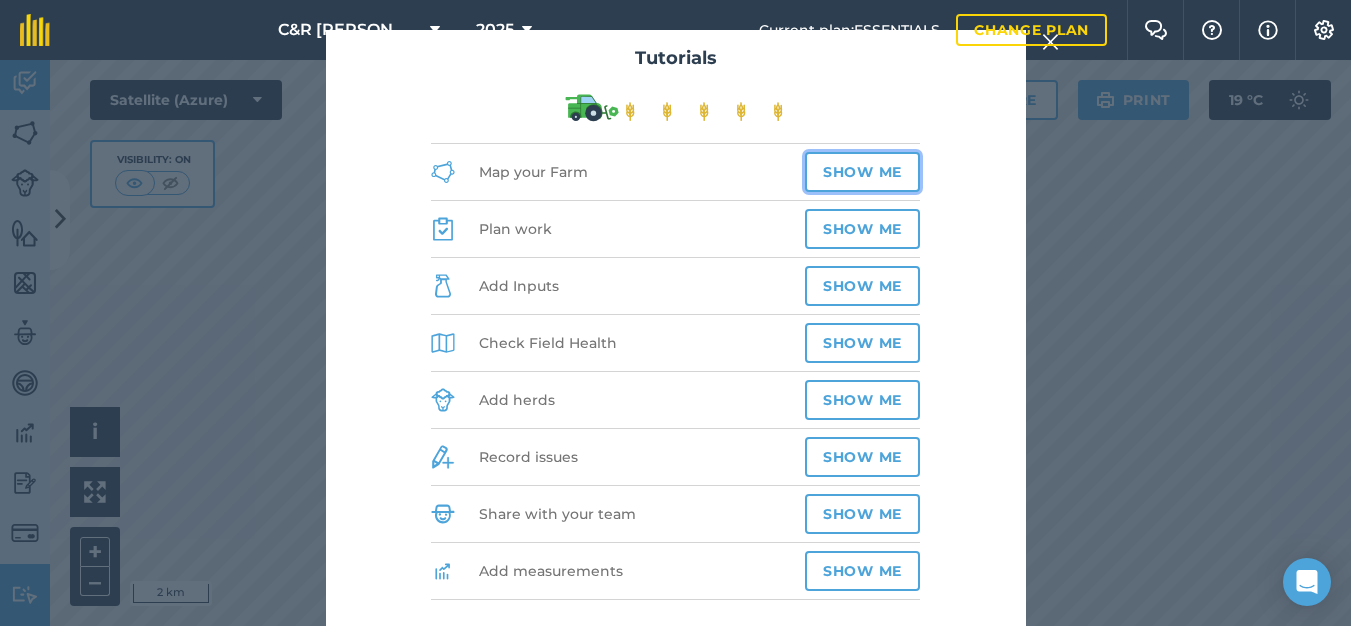 click on "Show me" at bounding box center (862, 172) 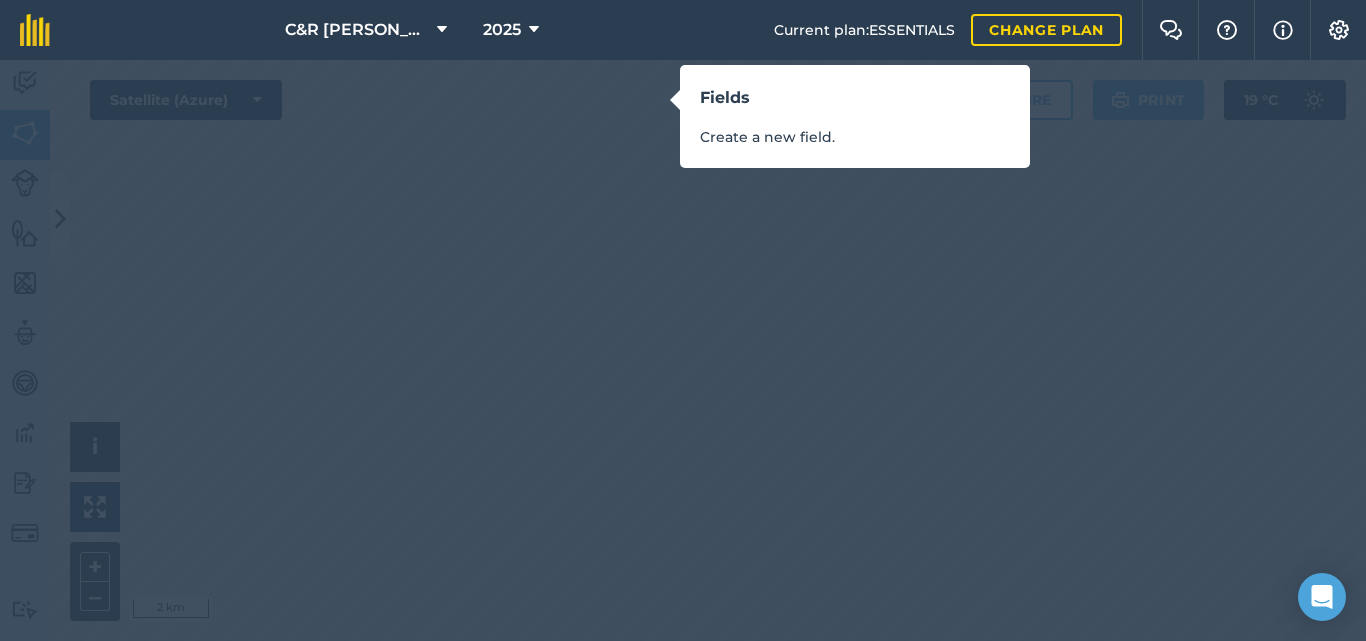 click on "Fields Create a new field." at bounding box center (855, 116) 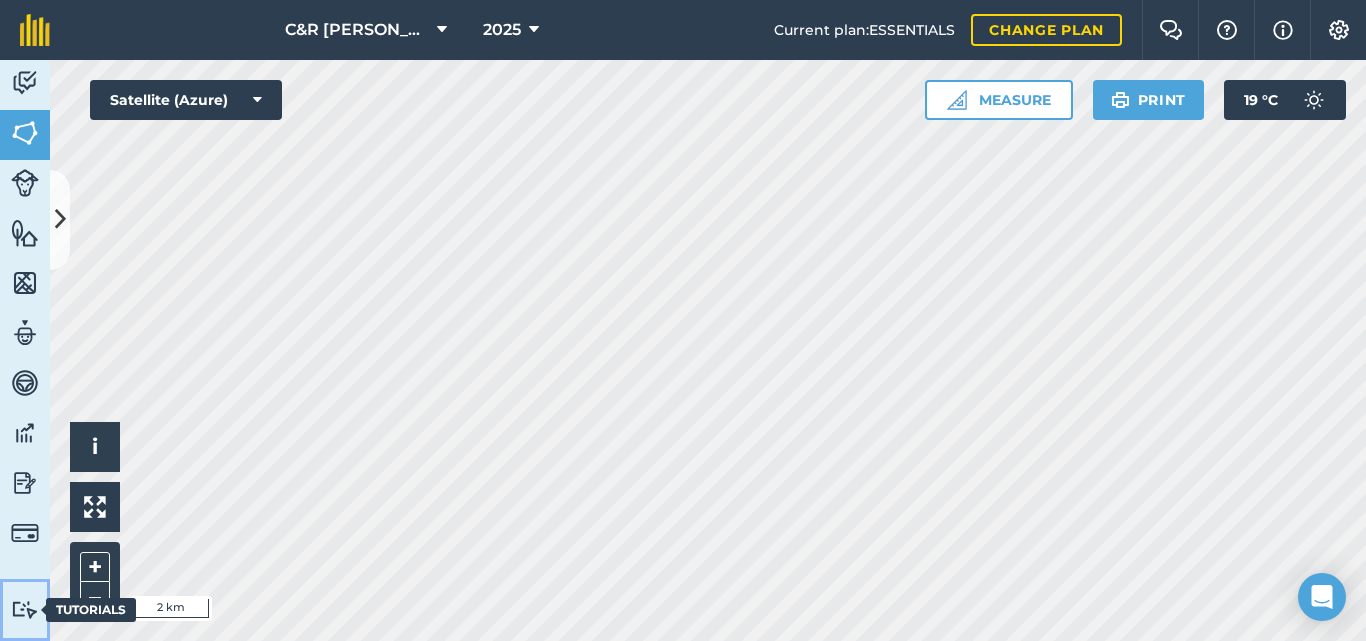 click at bounding box center (25, 609) 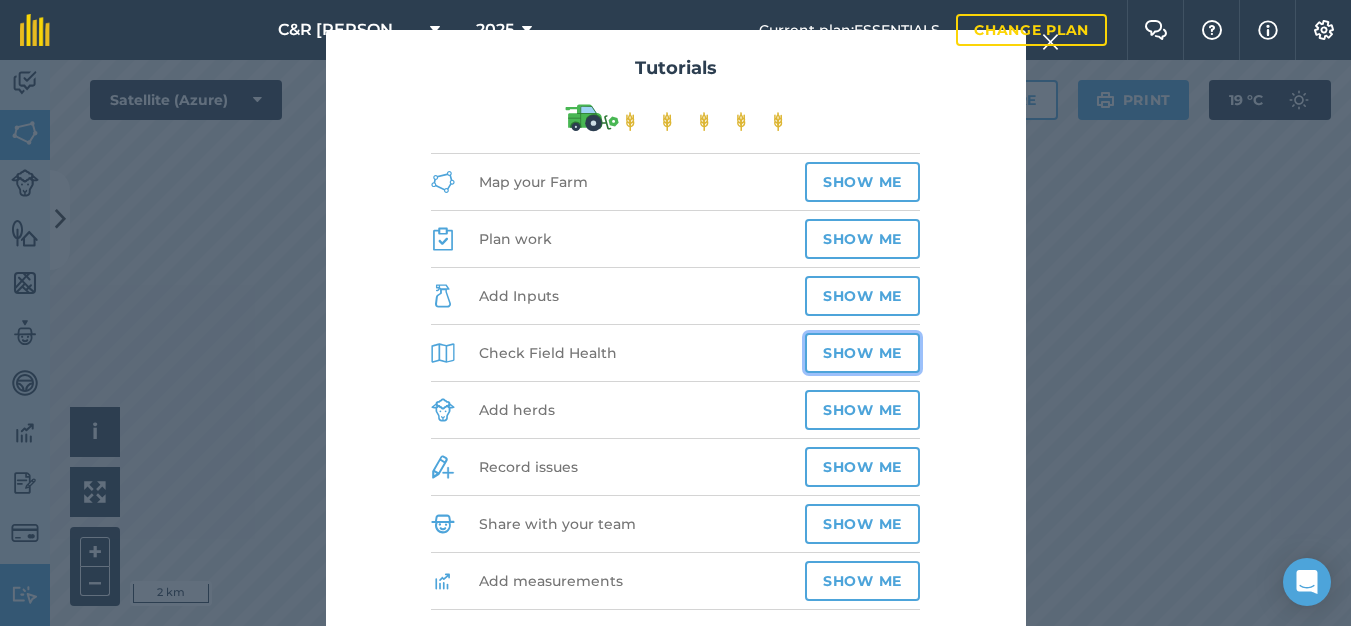click on "Show me" at bounding box center (862, 353) 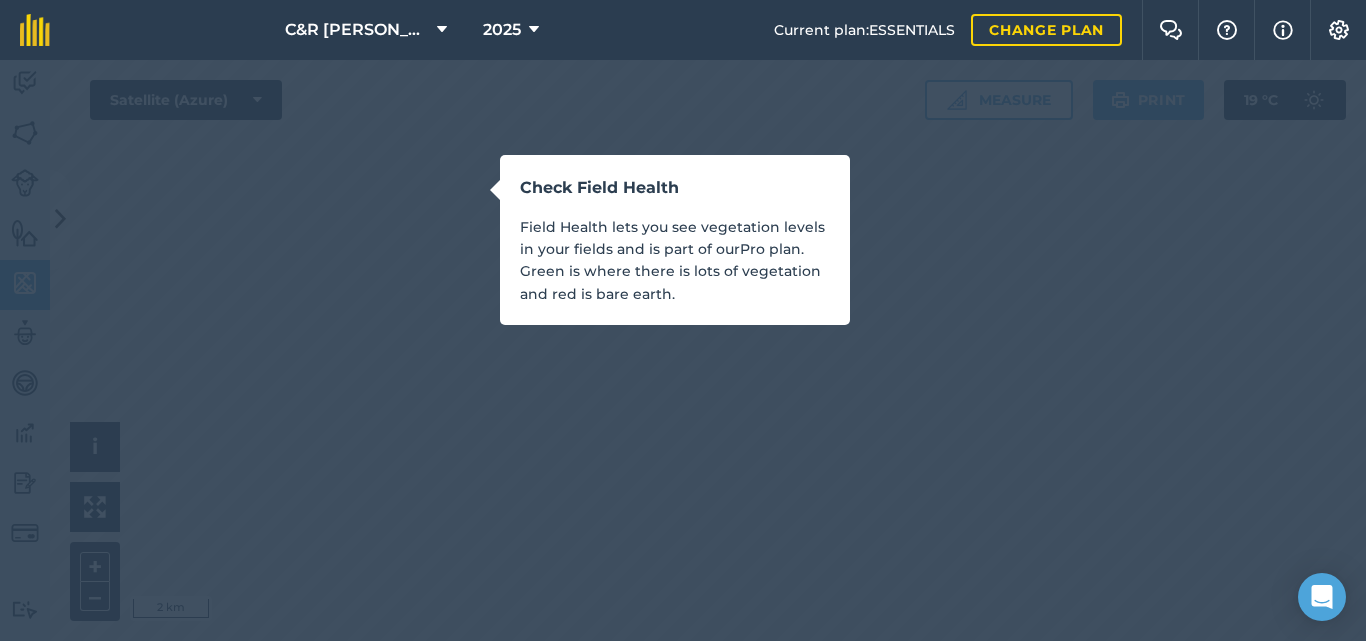 click on "Field Health lets you see vegetation levels in your fields and is part of our  Pro plan . Green is where there is lots of vegetation and red is bare earth." at bounding box center (675, 261) 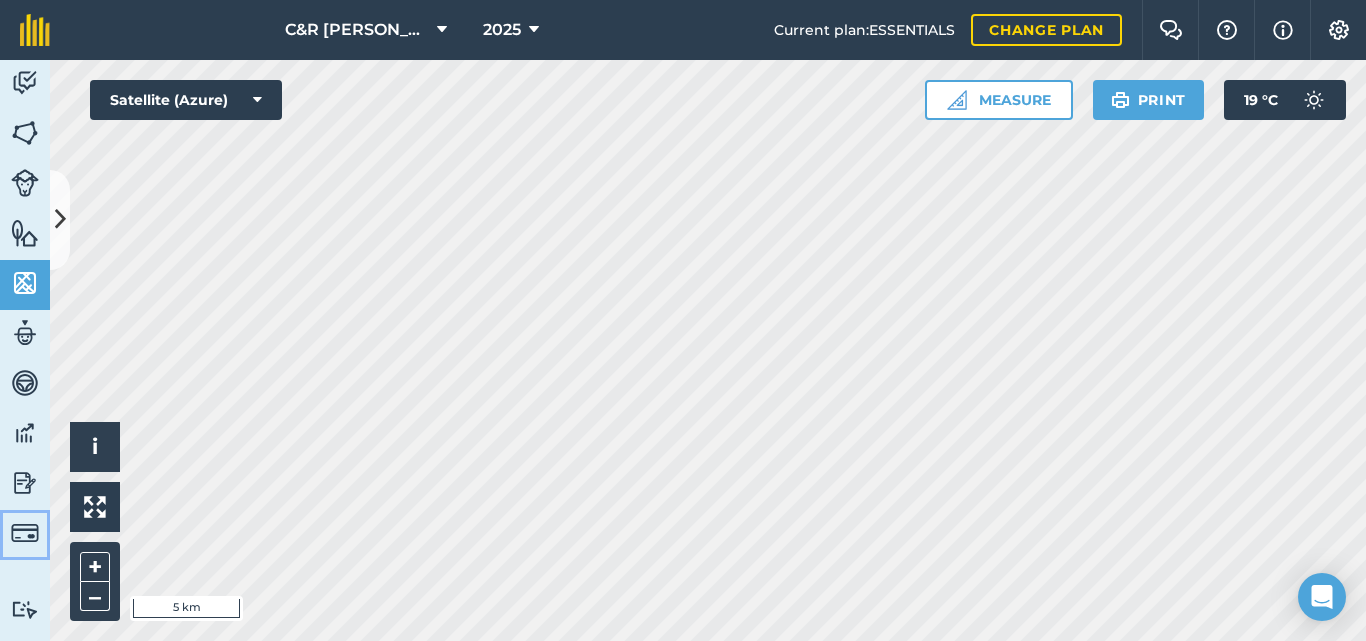 click at bounding box center [25, 533] 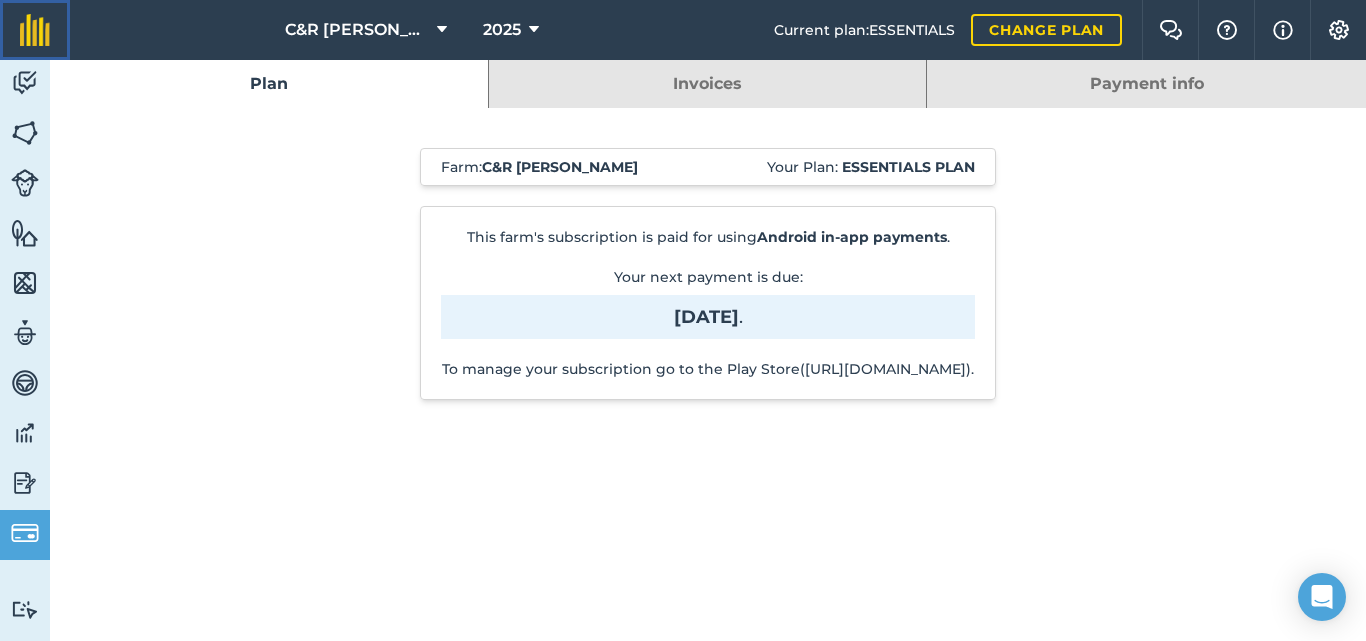 click at bounding box center [35, 30] 